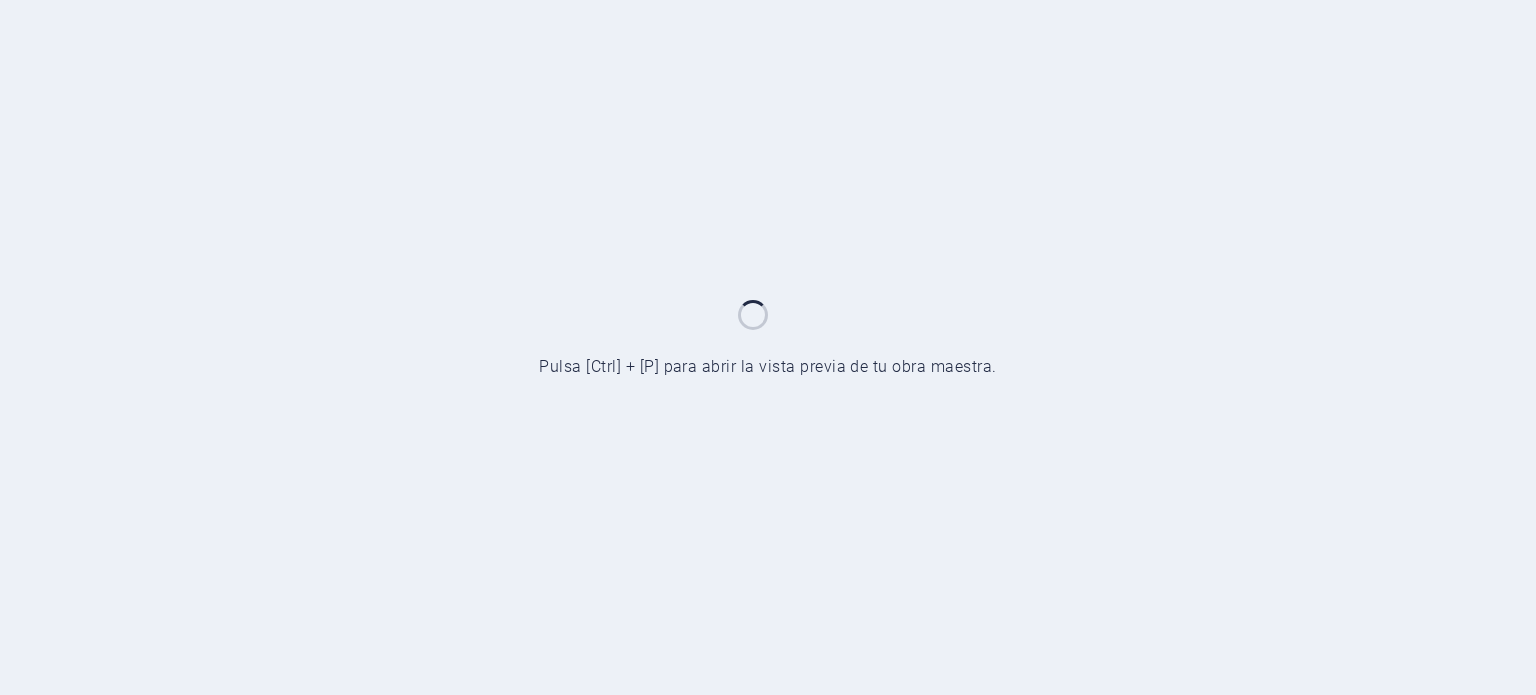 scroll, scrollTop: 0, scrollLeft: 0, axis: both 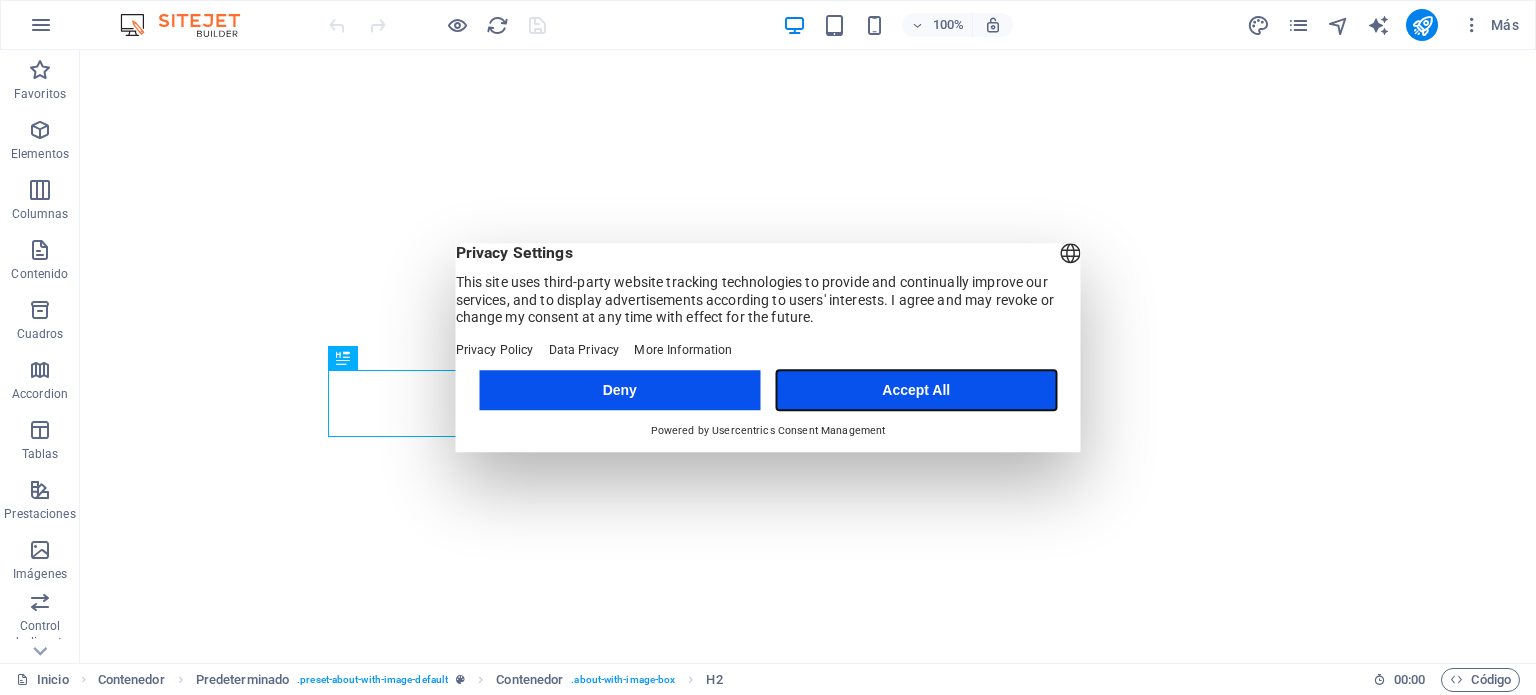 click on "Accept All" at bounding box center (916, 390) 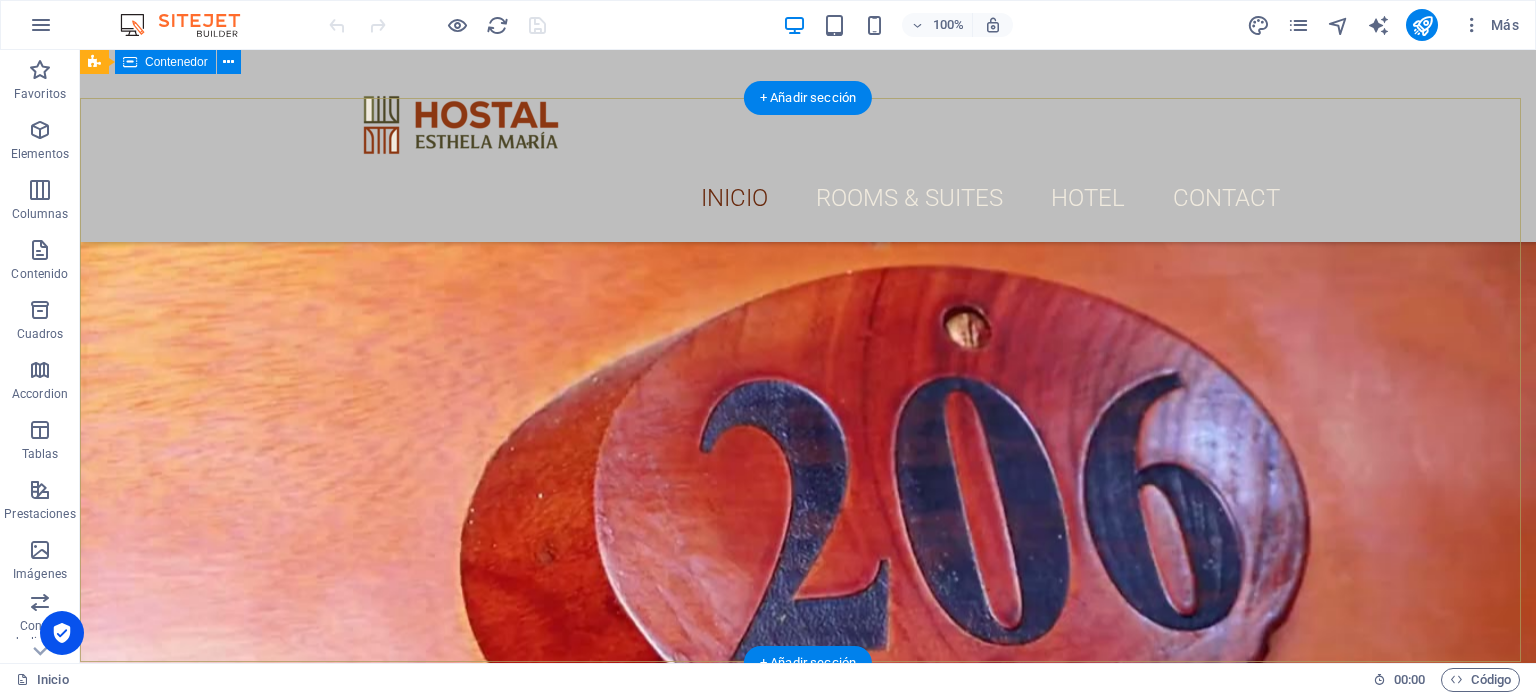 scroll, scrollTop: 0, scrollLeft: 0, axis: both 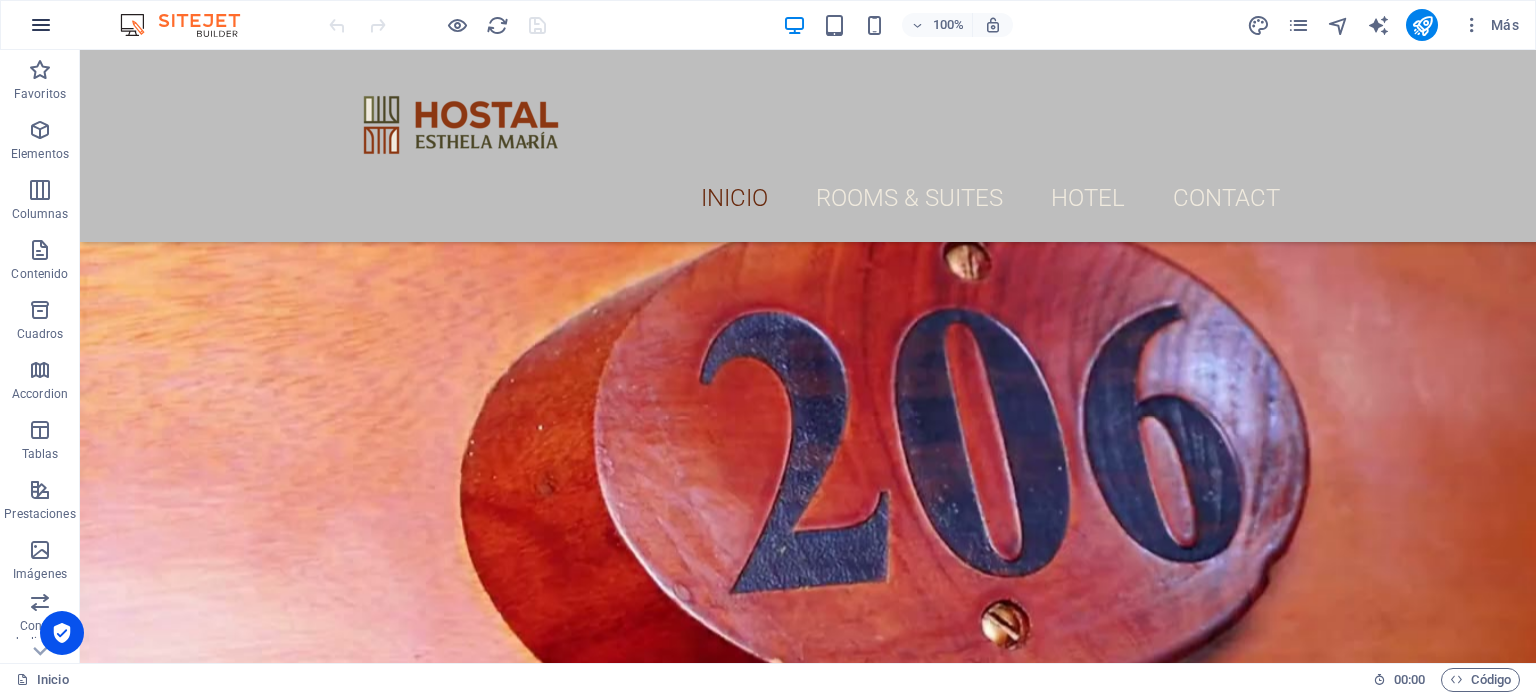click at bounding box center (41, 25) 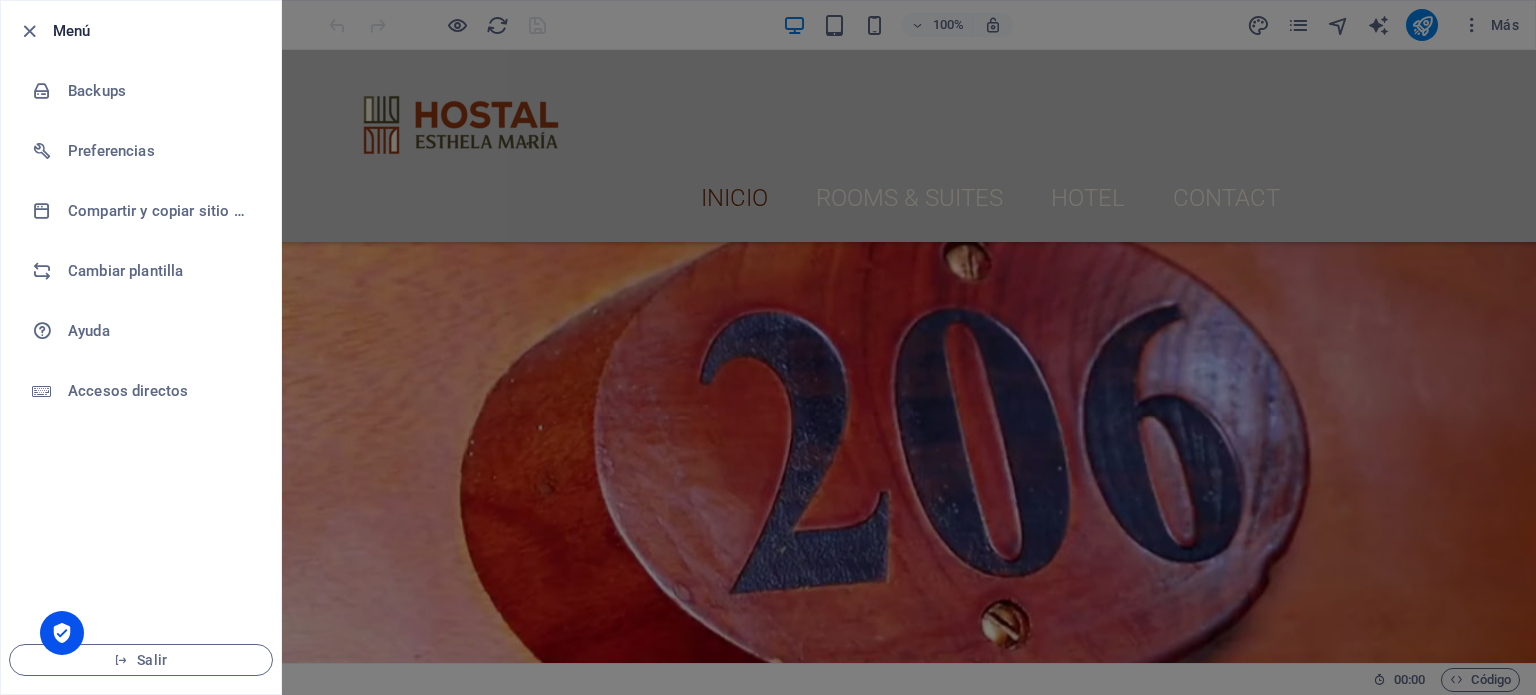 click on "Menú" at bounding box center [159, 31] 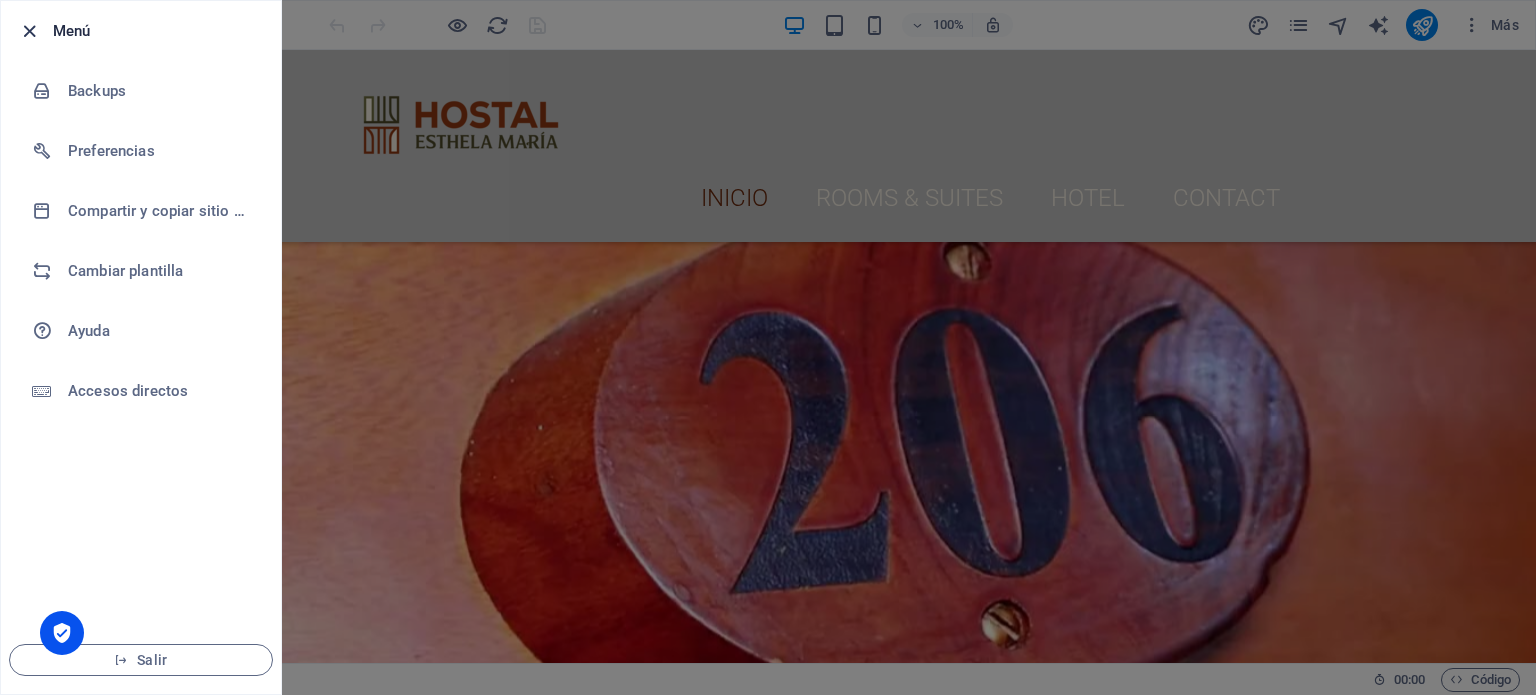 click at bounding box center [29, 31] 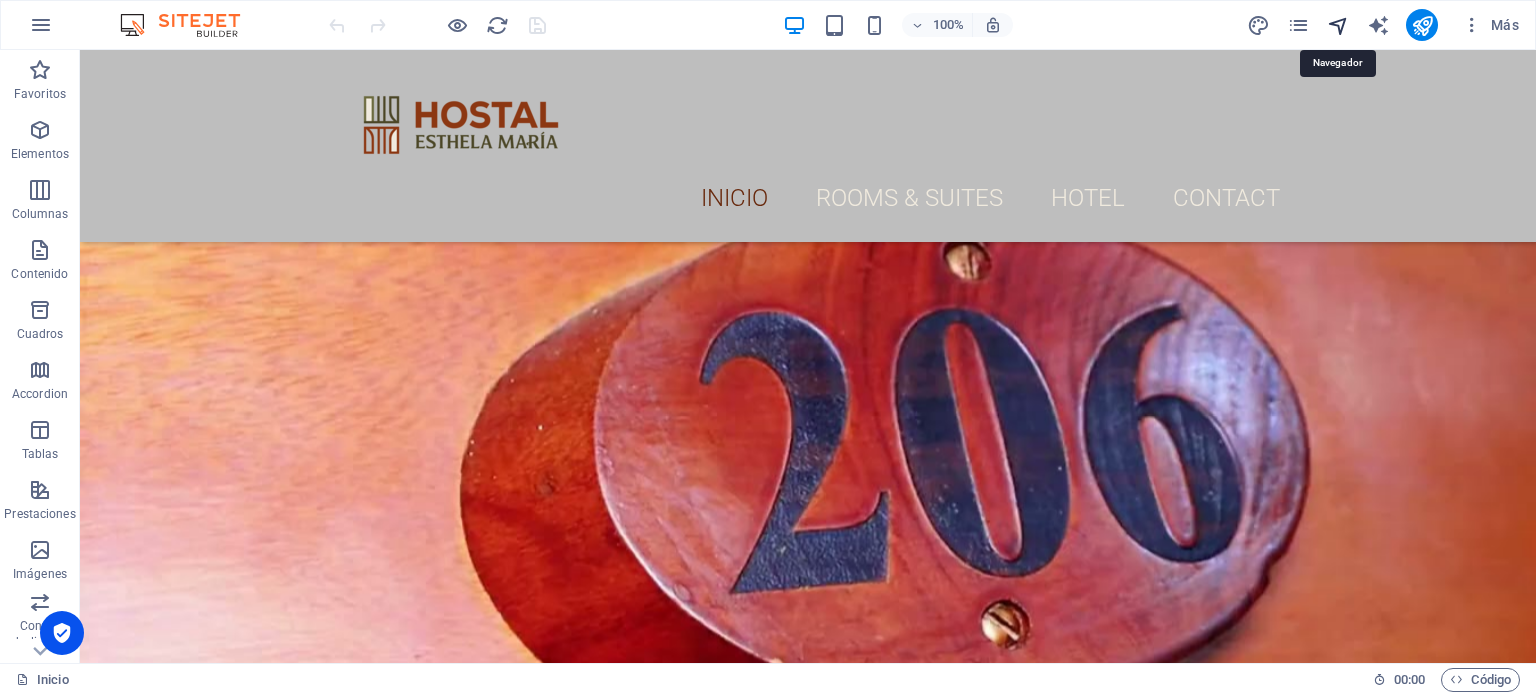 click at bounding box center [1338, 25] 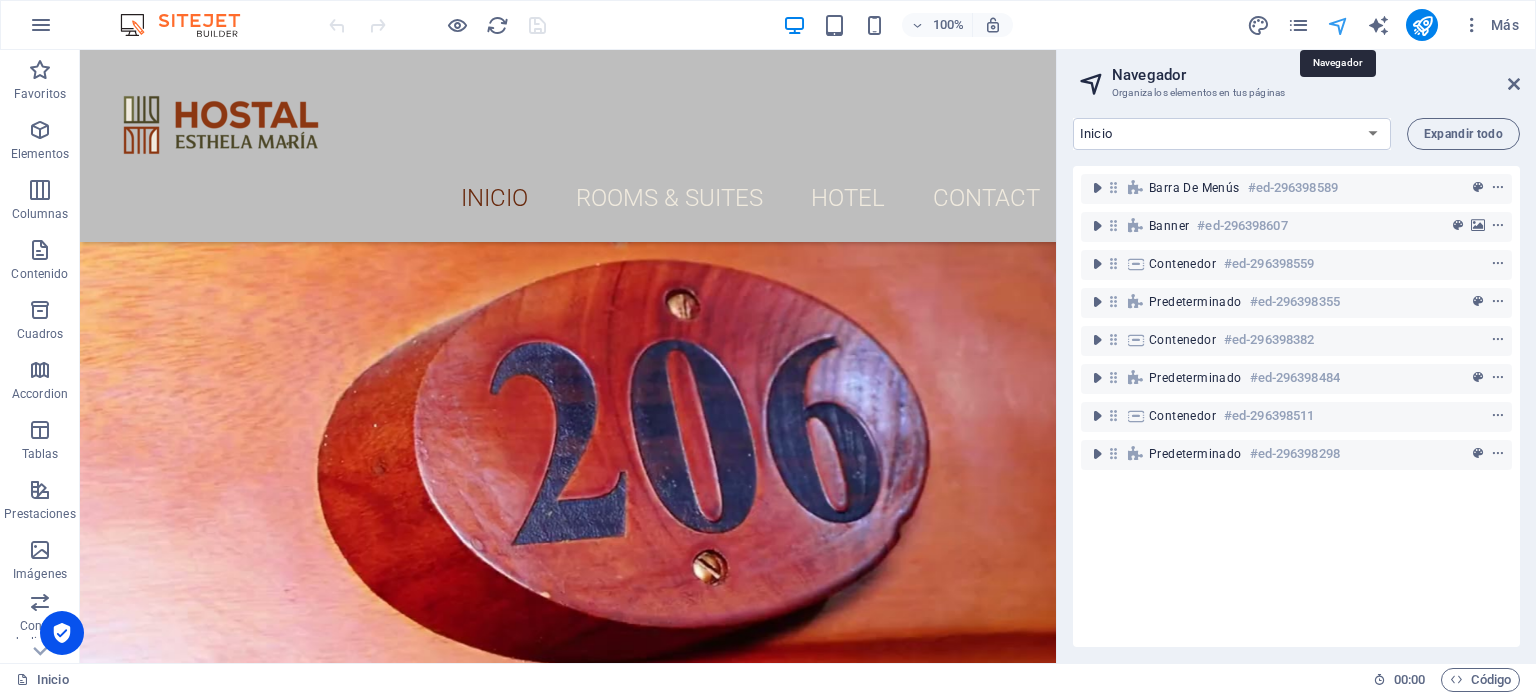 click at bounding box center (1338, 25) 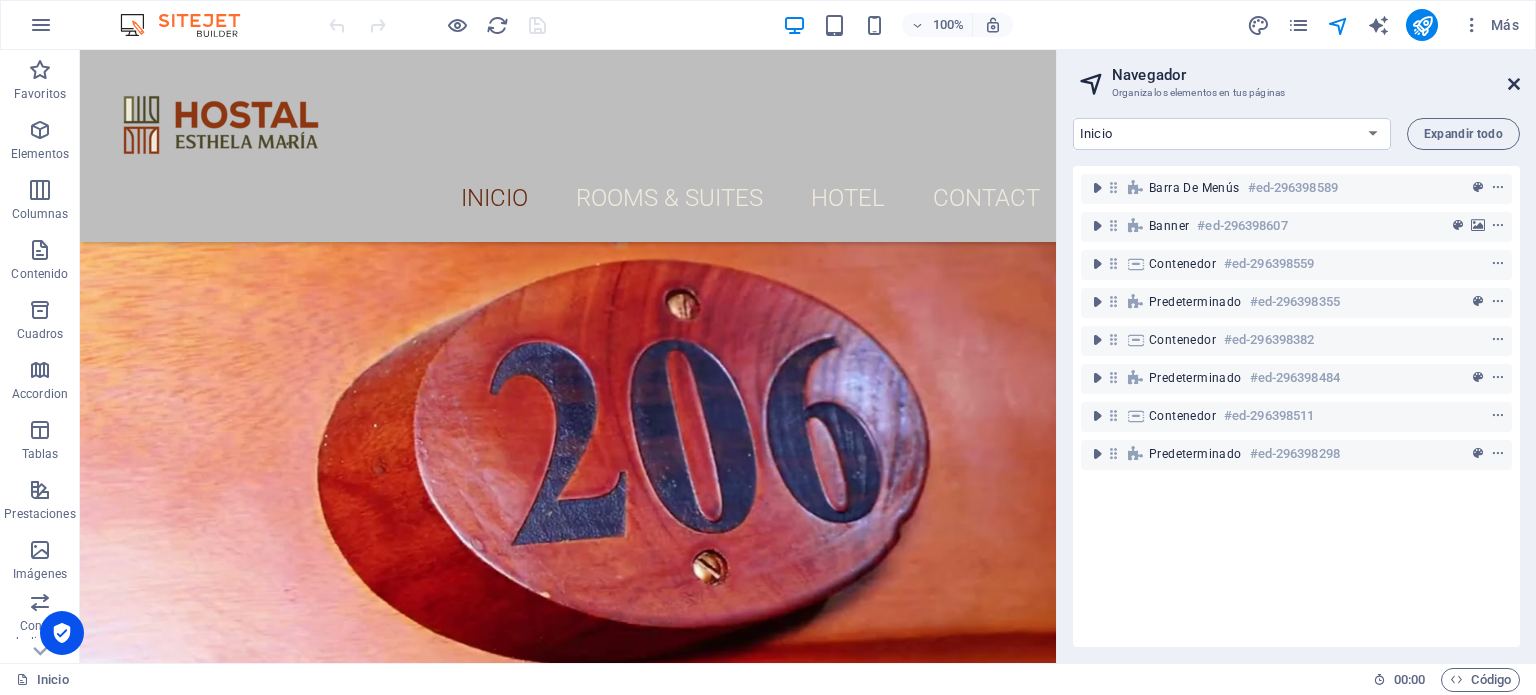 click at bounding box center [1514, 84] 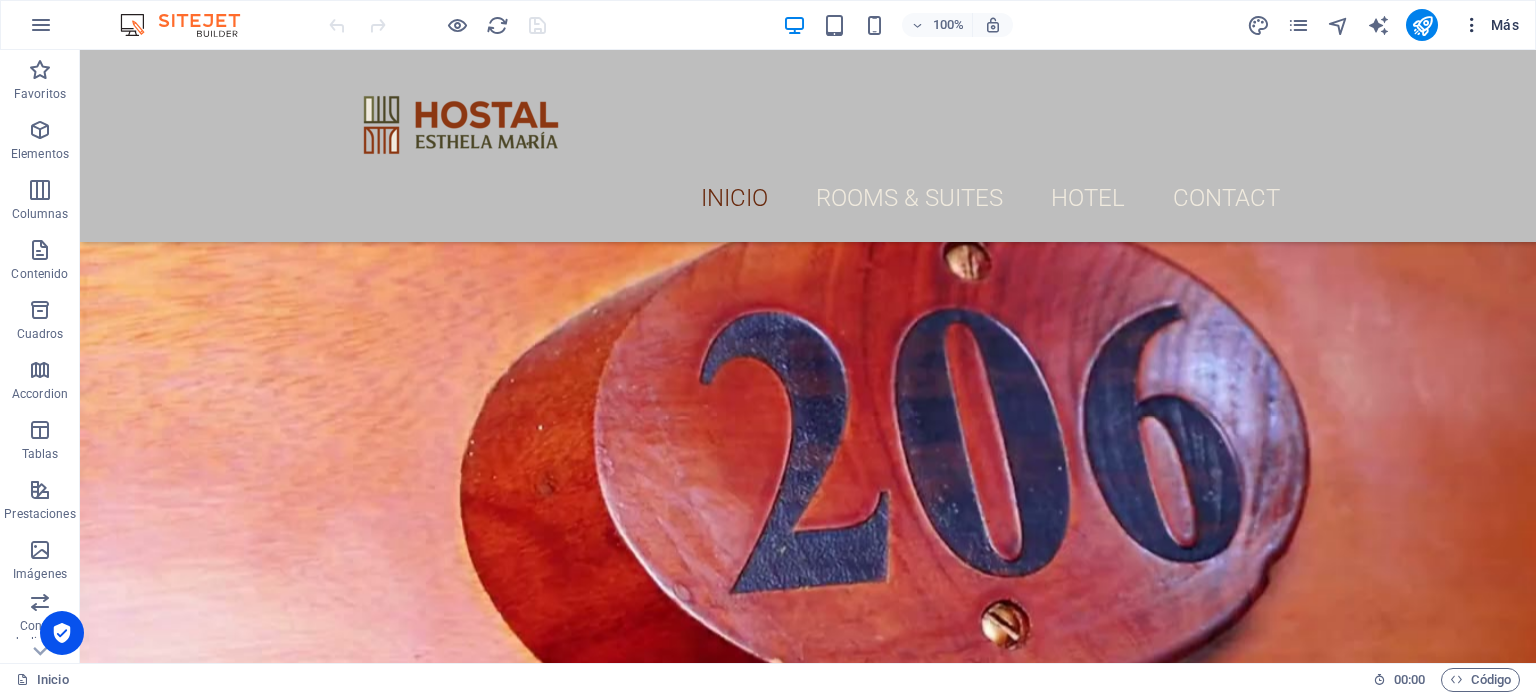 click at bounding box center [1472, 25] 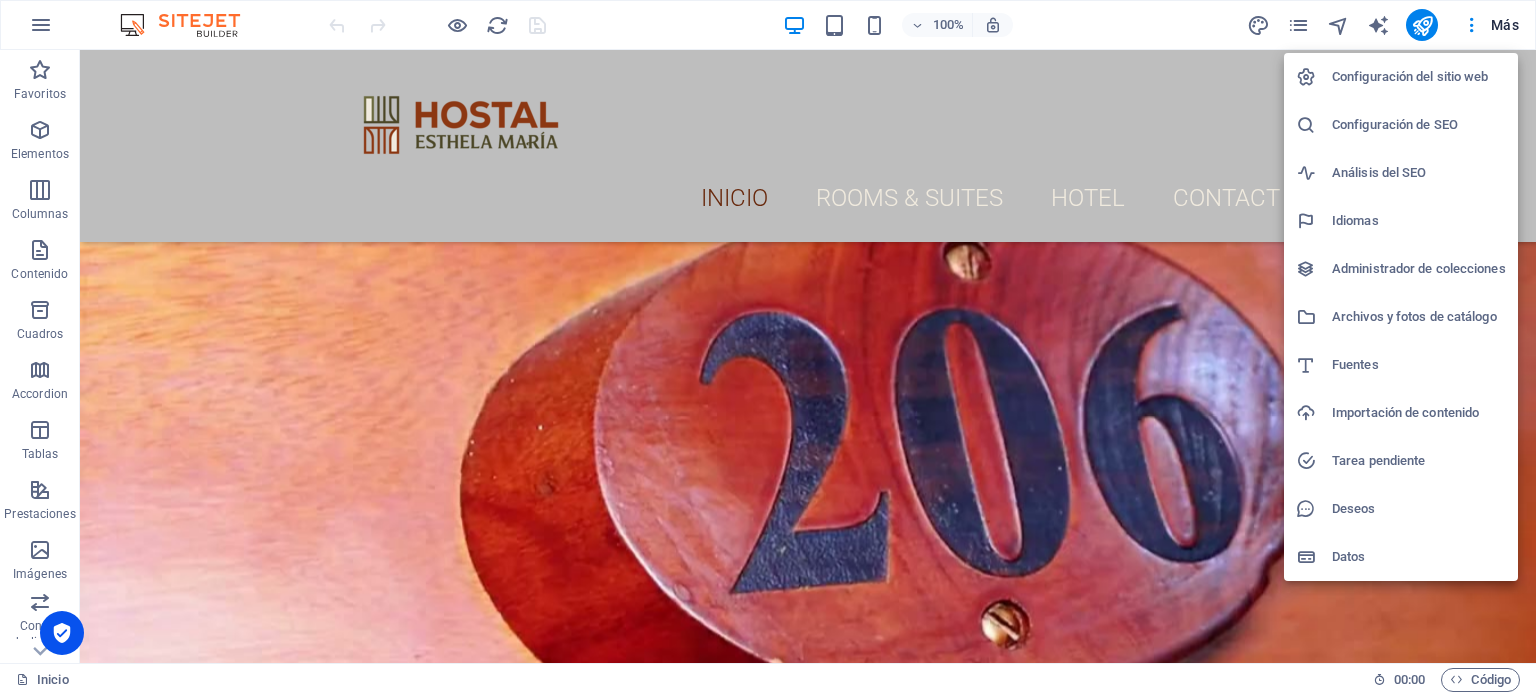 click at bounding box center (768, 347) 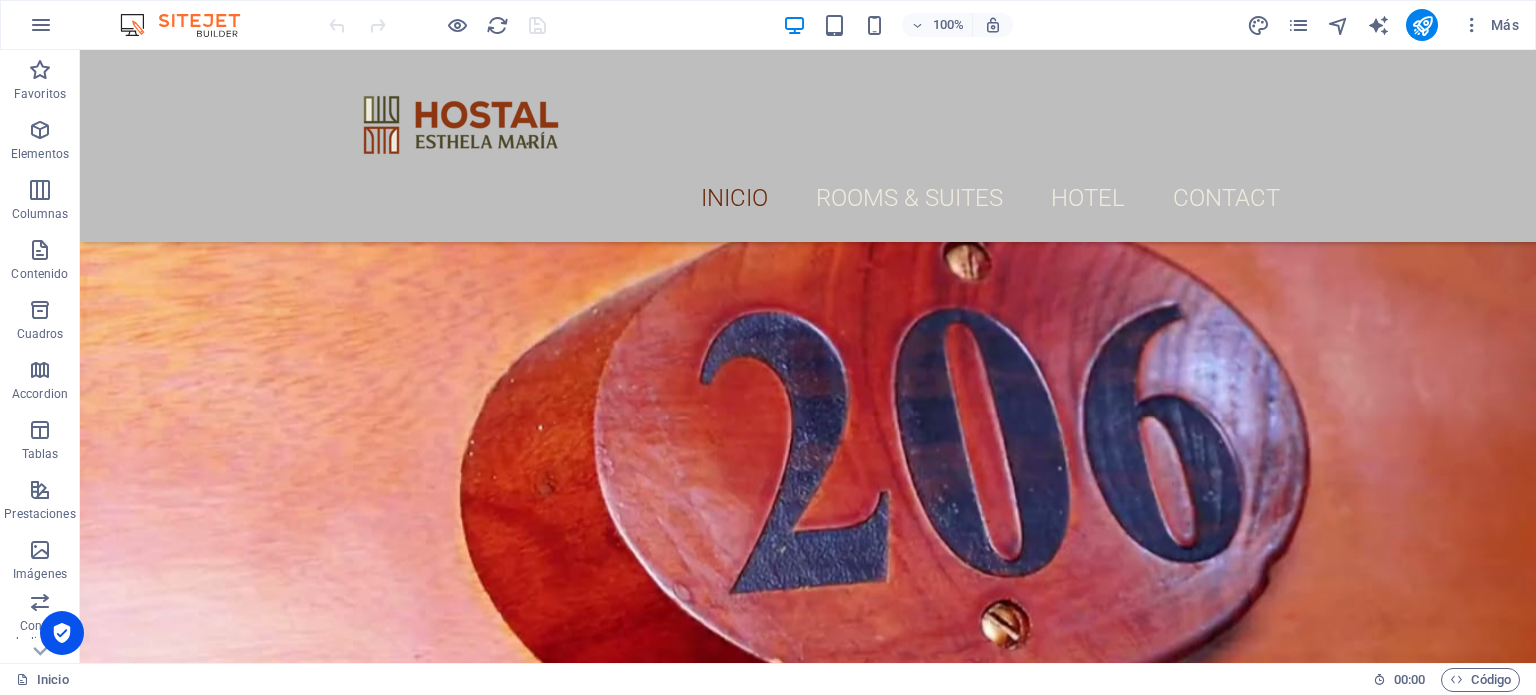 click on "Más" at bounding box center [1490, 25] 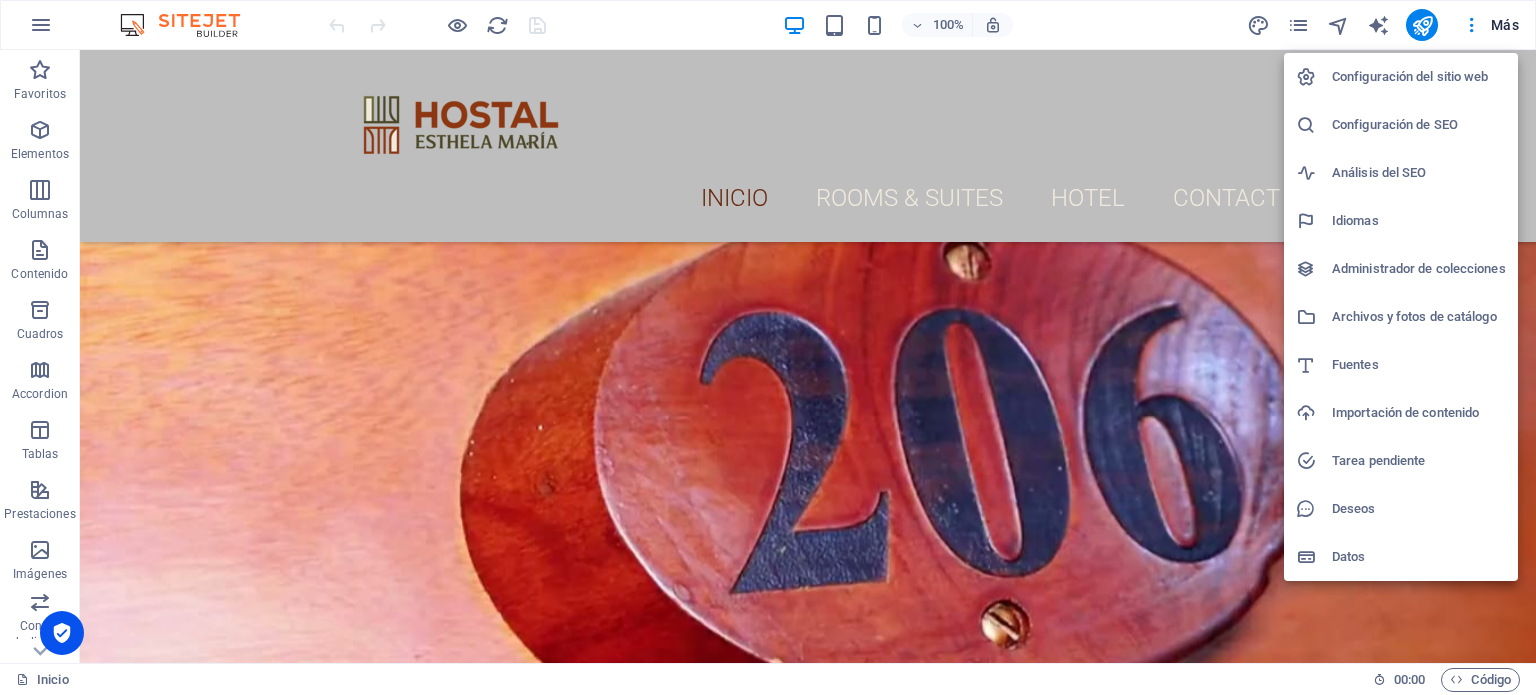 click on "Configuración del sitio web" at bounding box center [1419, 77] 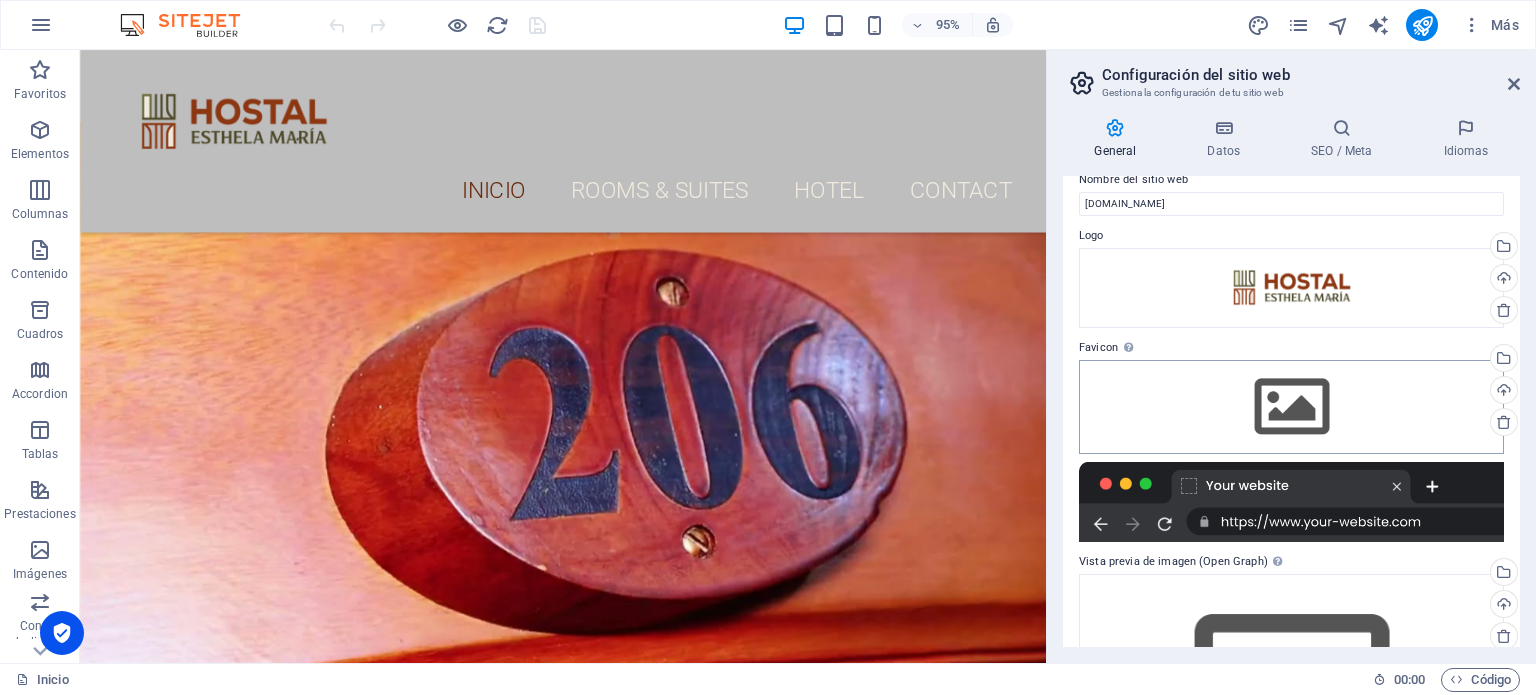 scroll, scrollTop: 0, scrollLeft: 0, axis: both 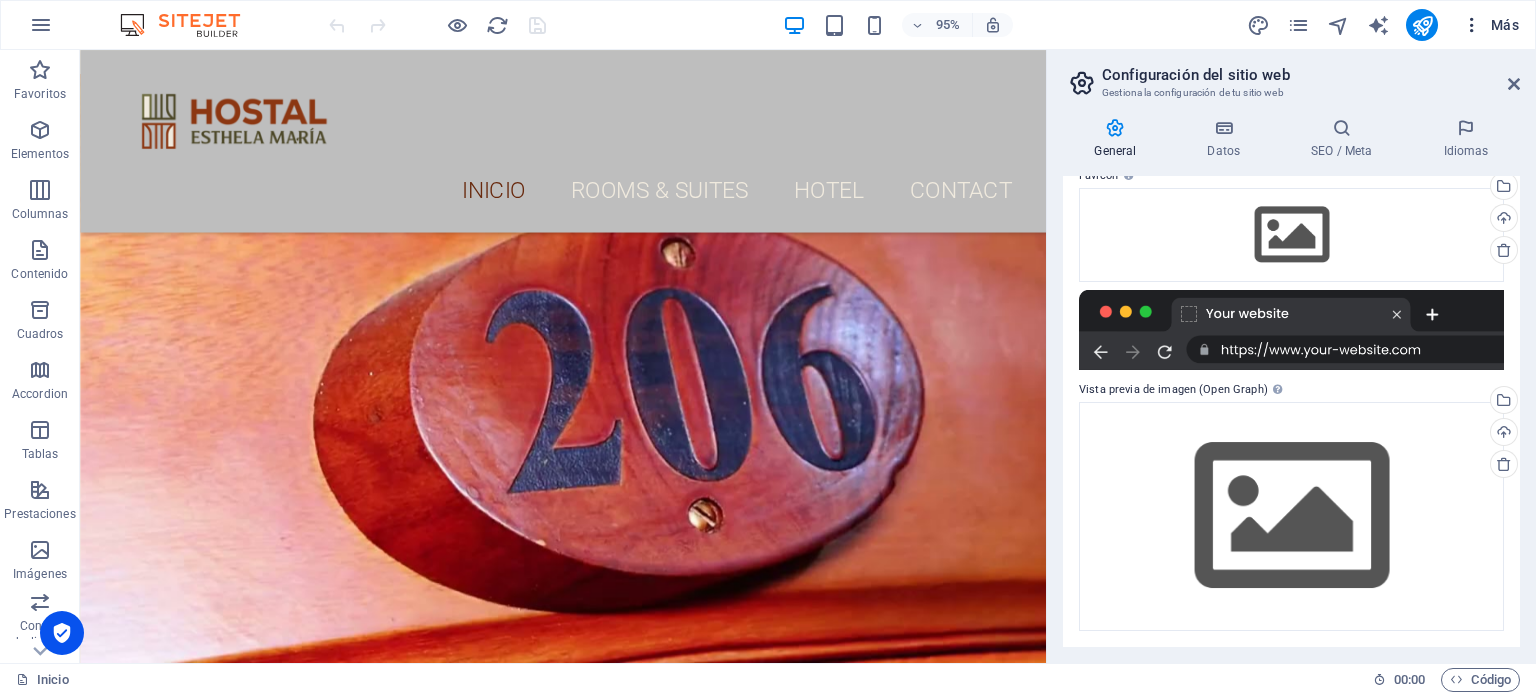 click at bounding box center [1472, 25] 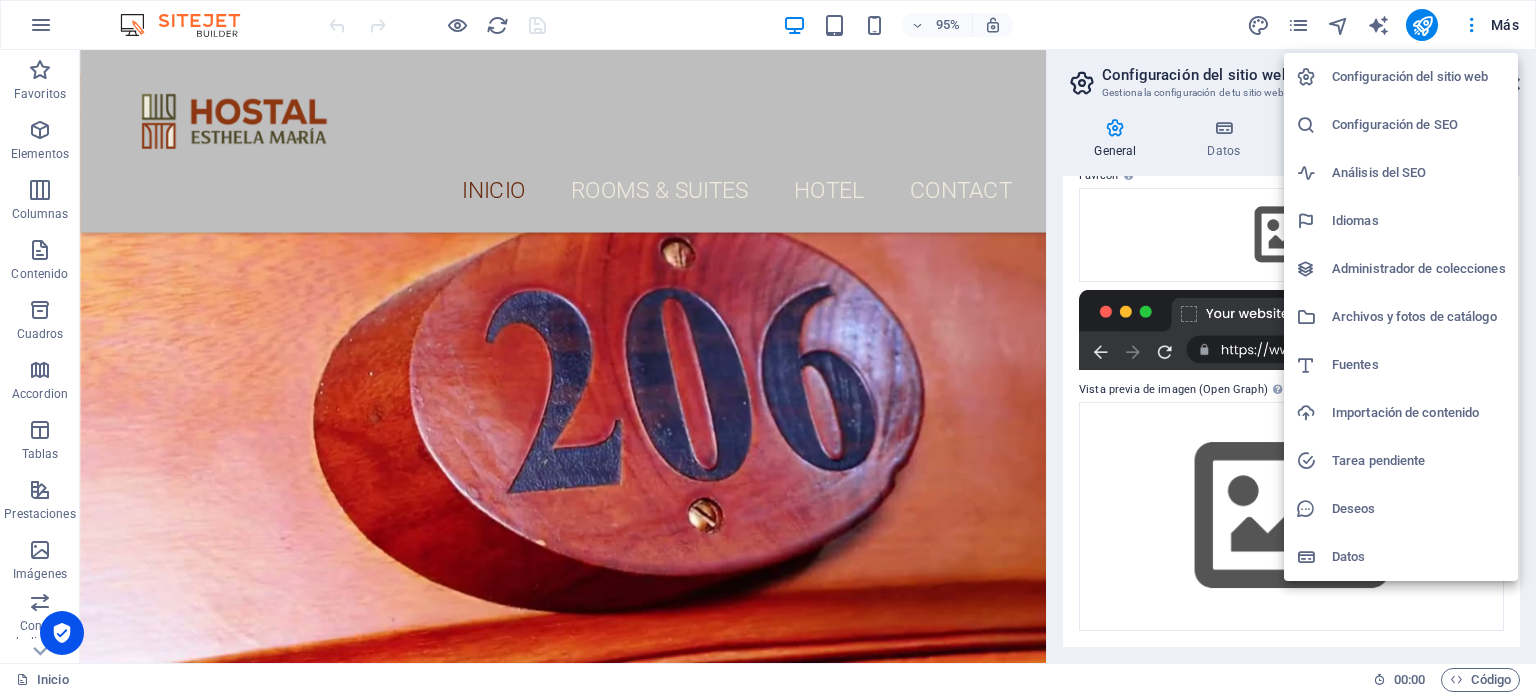 click at bounding box center (768, 347) 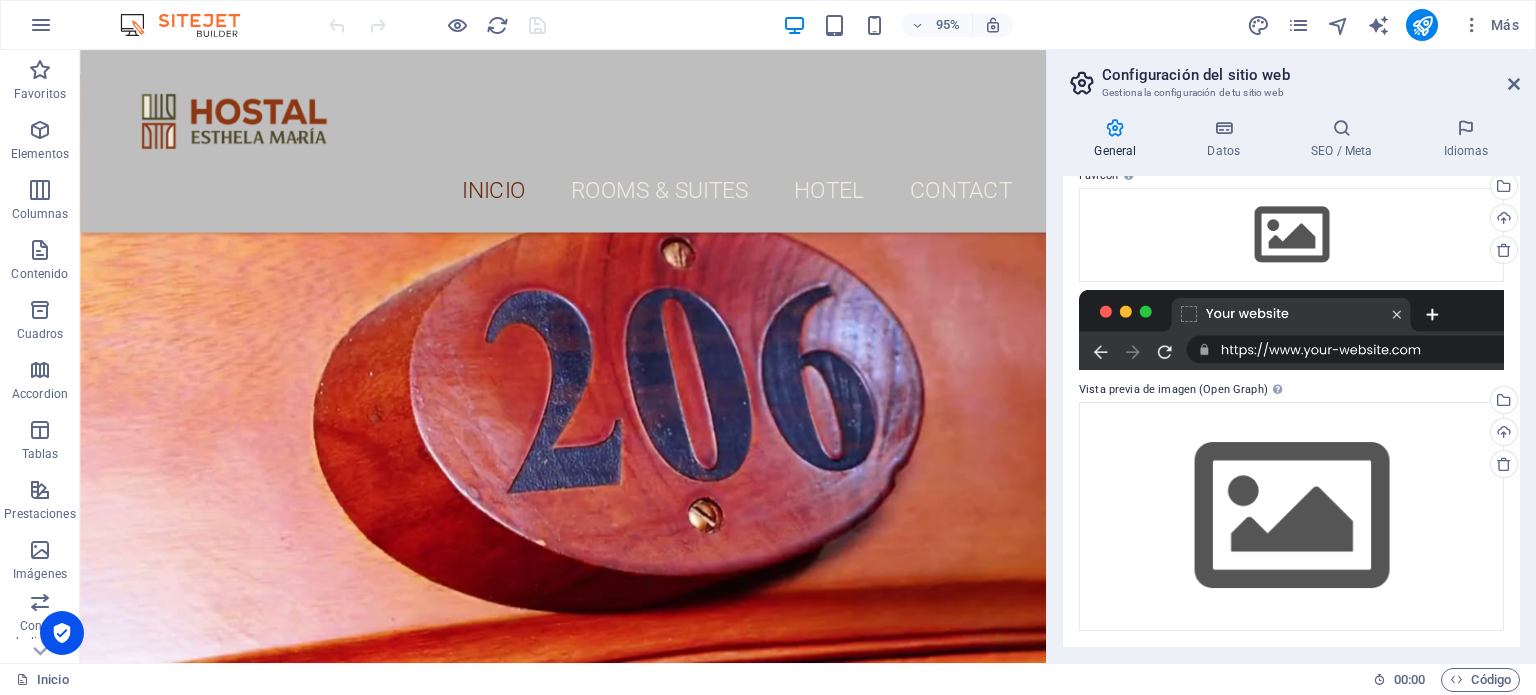 click at bounding box center (41, 25) 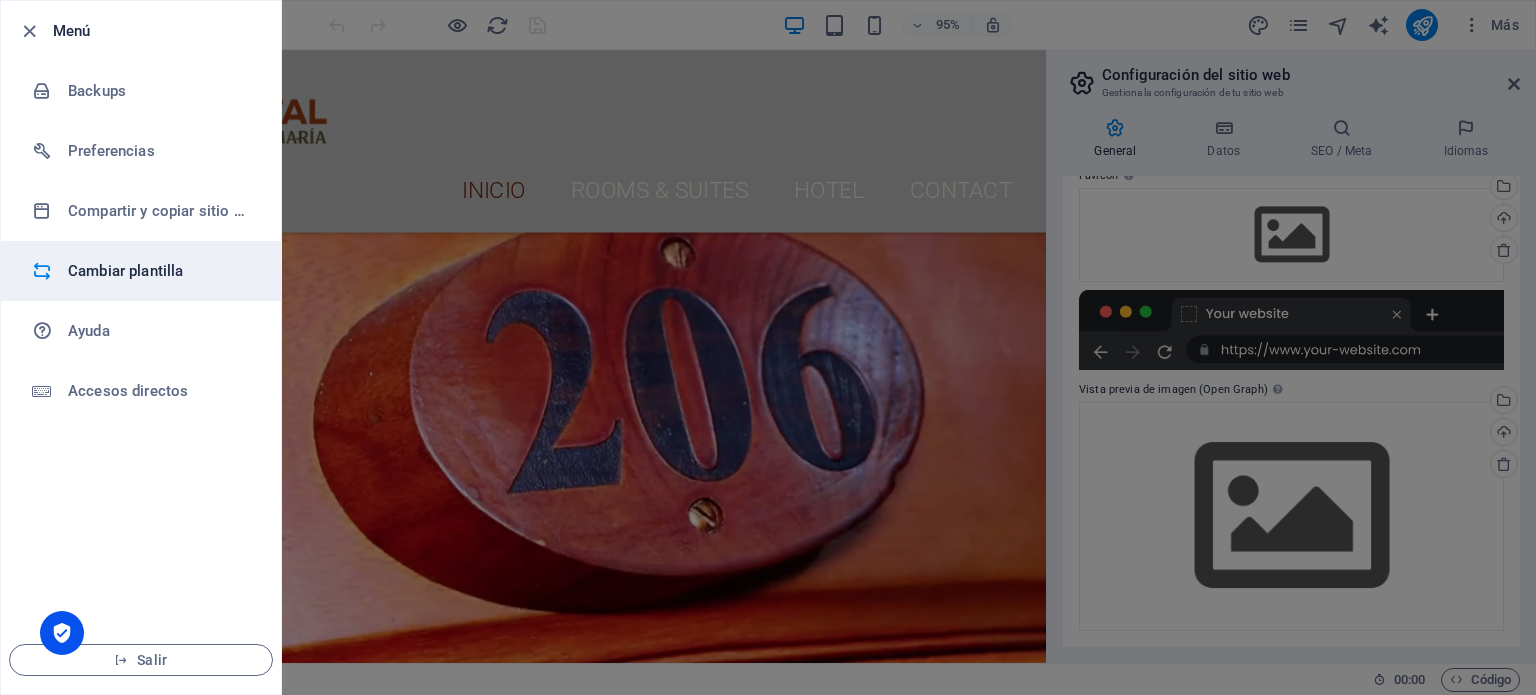 click on "Cambiar plantilla" at bounding box center (160, 271) 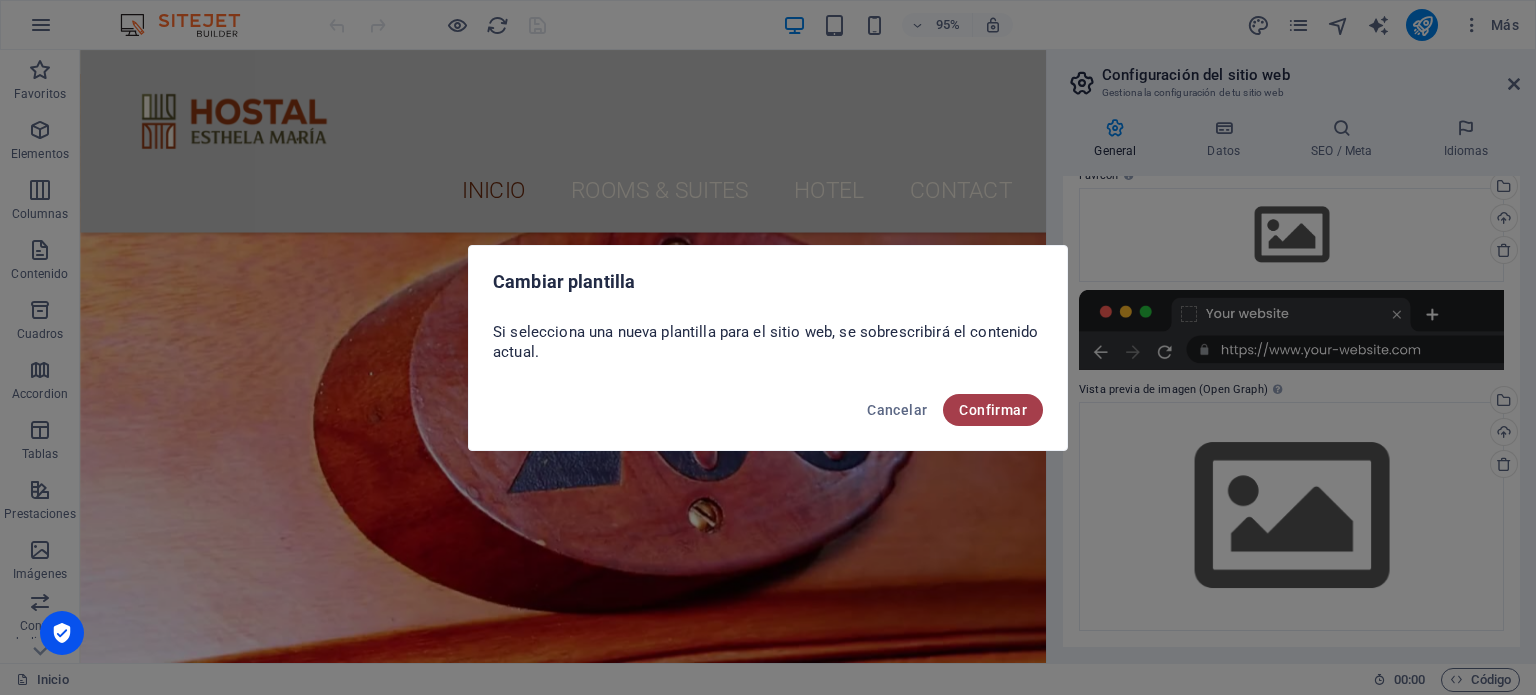 click on "Confirmar" at bounding box center [993, 410] 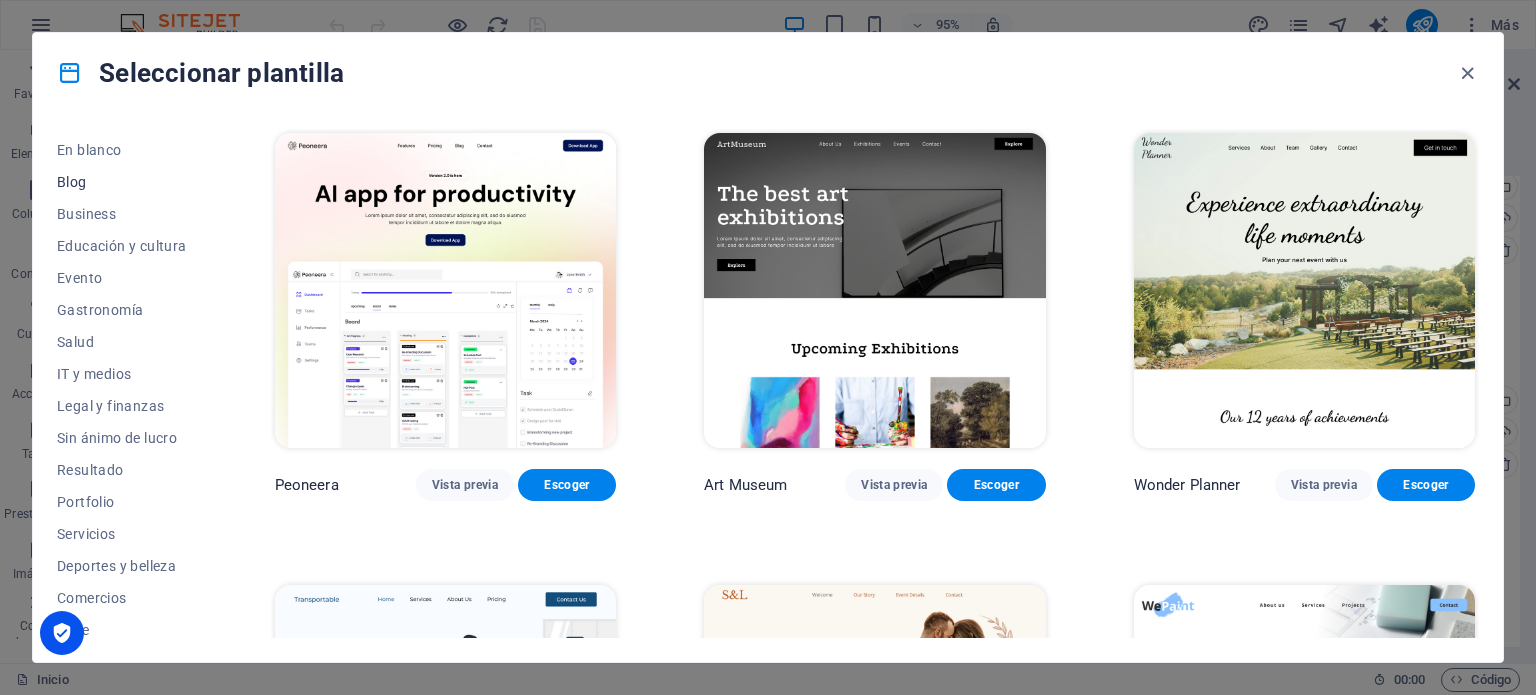scroll, scrollTop: 290, scrollLeft: 0, axis: vertical 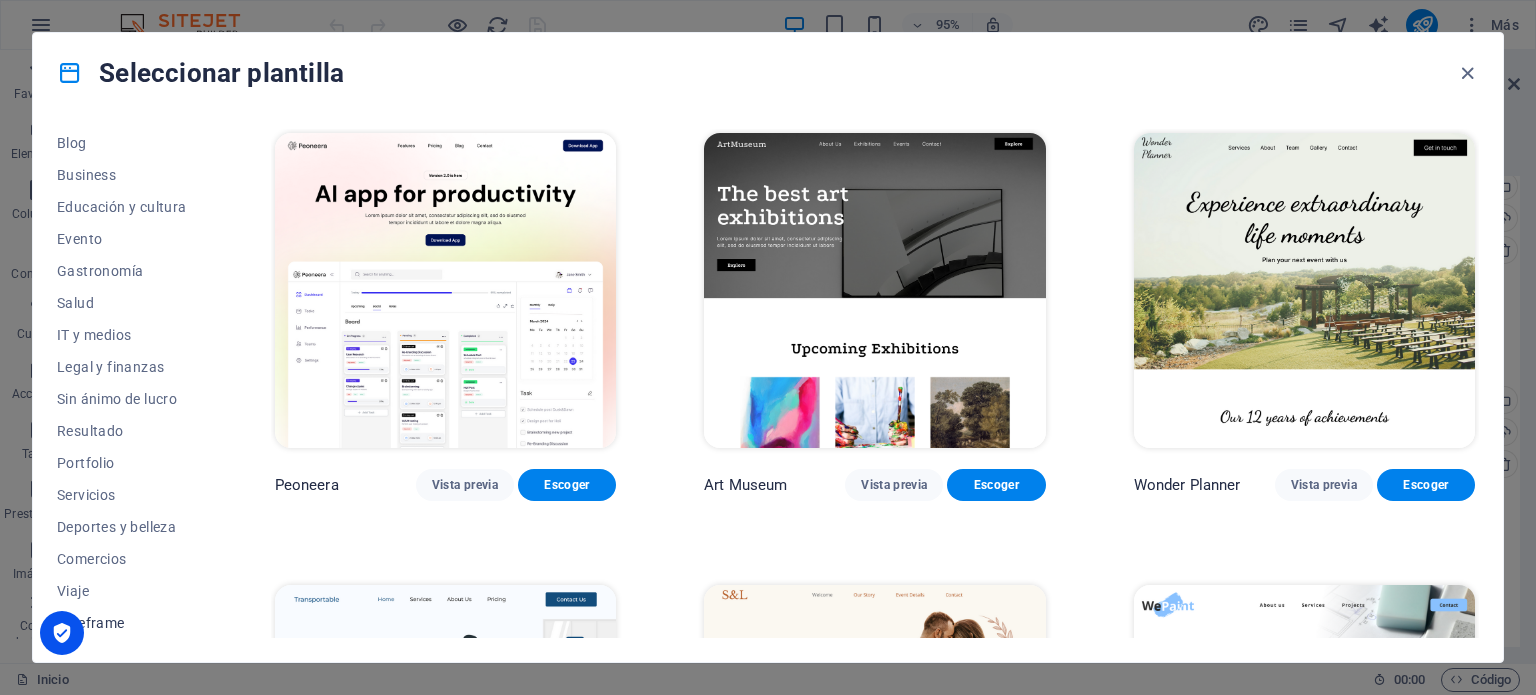 click on "Wireframe" at bounding box center [122, 623] 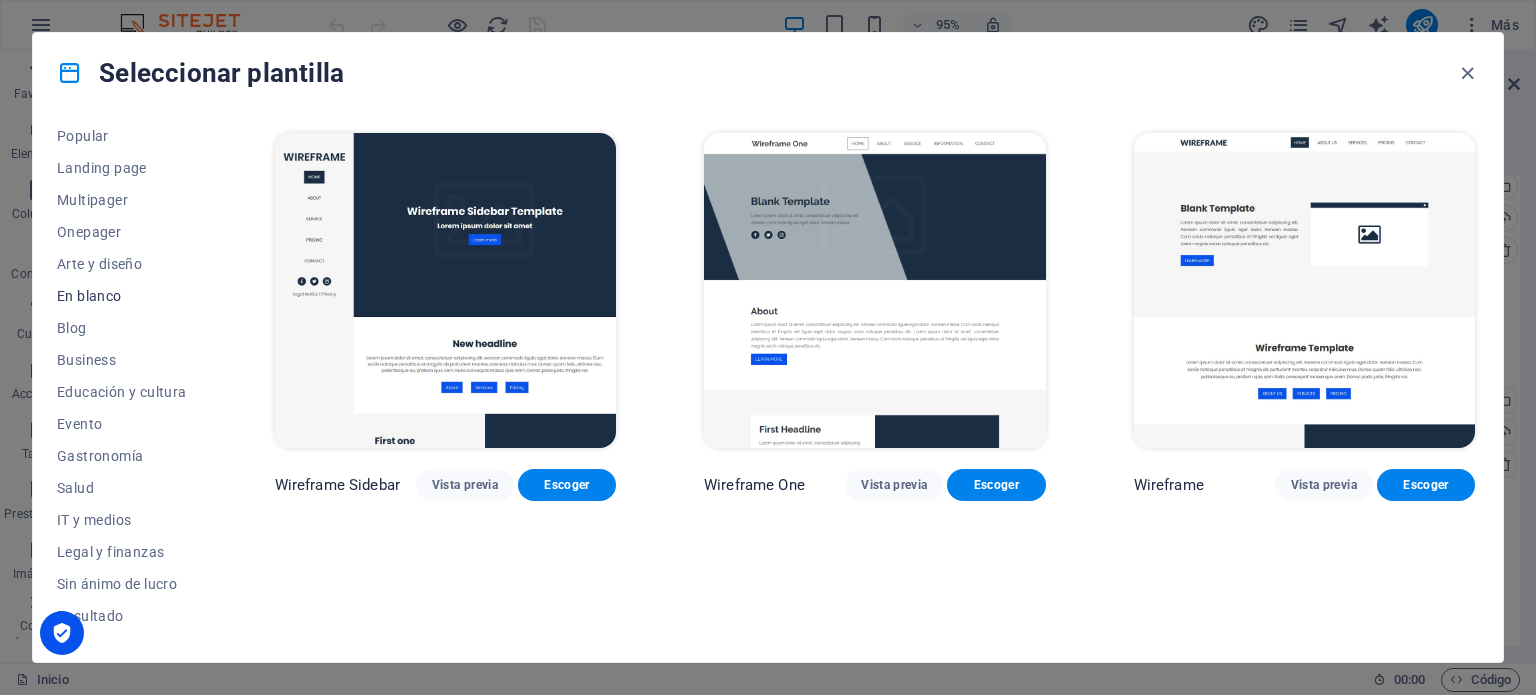 scroll, scrollTop: 0, scrollLeft: 0, axis: both 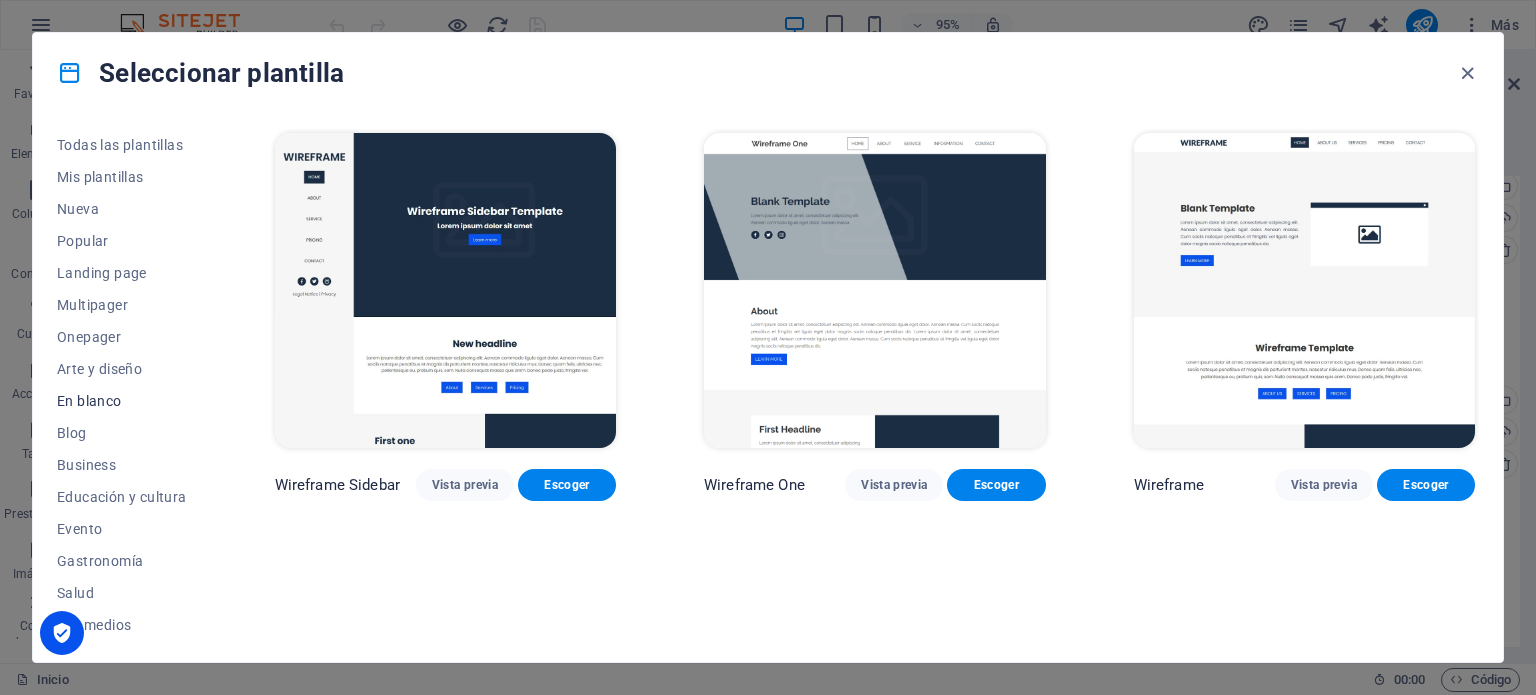 click on "En blanco" at bounding box center [122, 401] 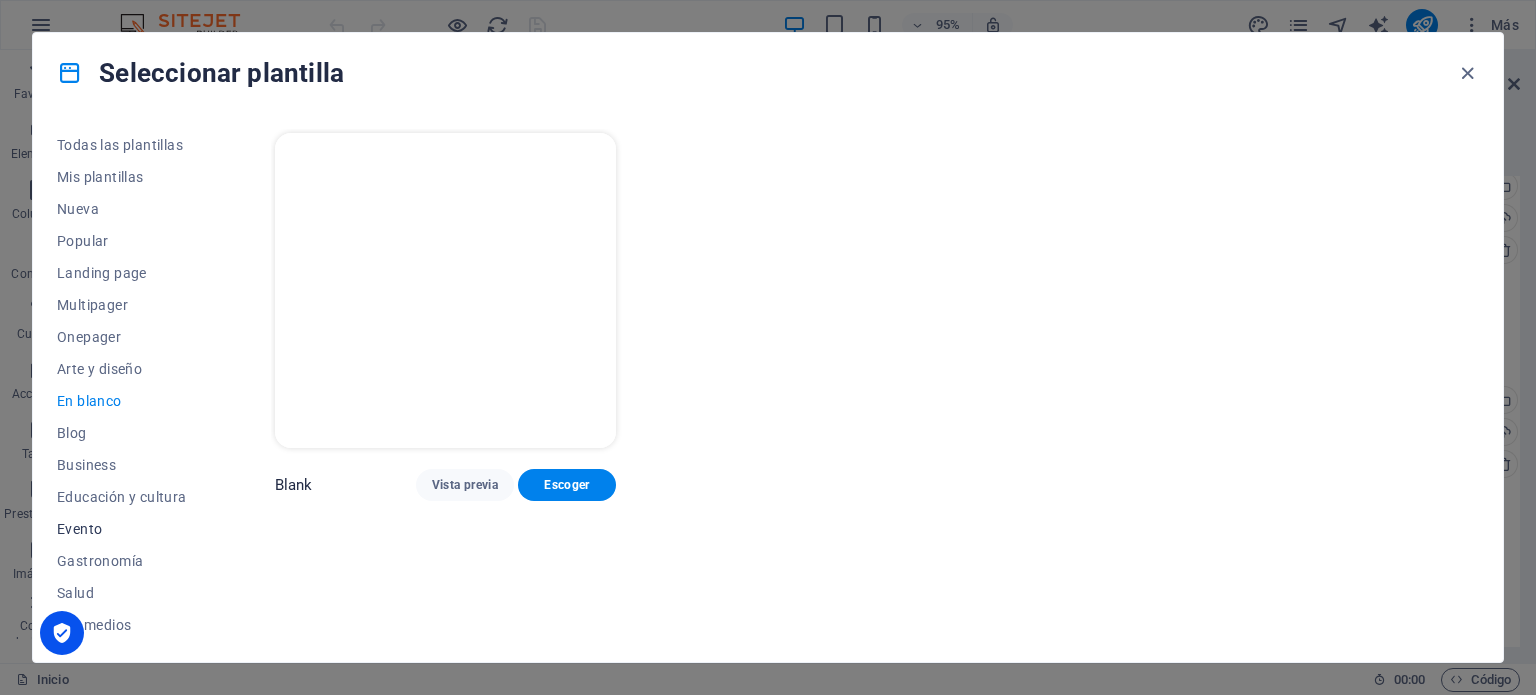 click on "Evento" at bounding box center (122, 529) 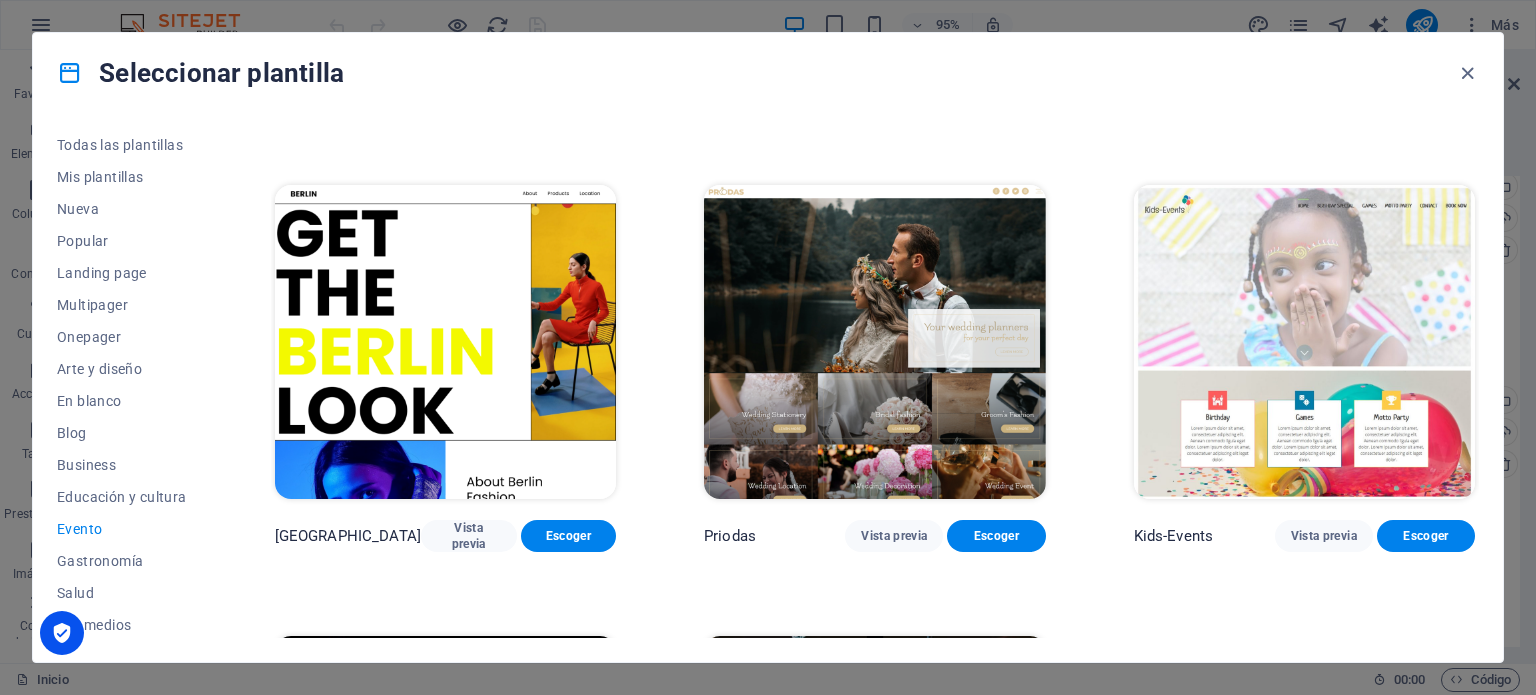 scroll, scrollTop: 600, scrollLeft: 0, axis: vertical 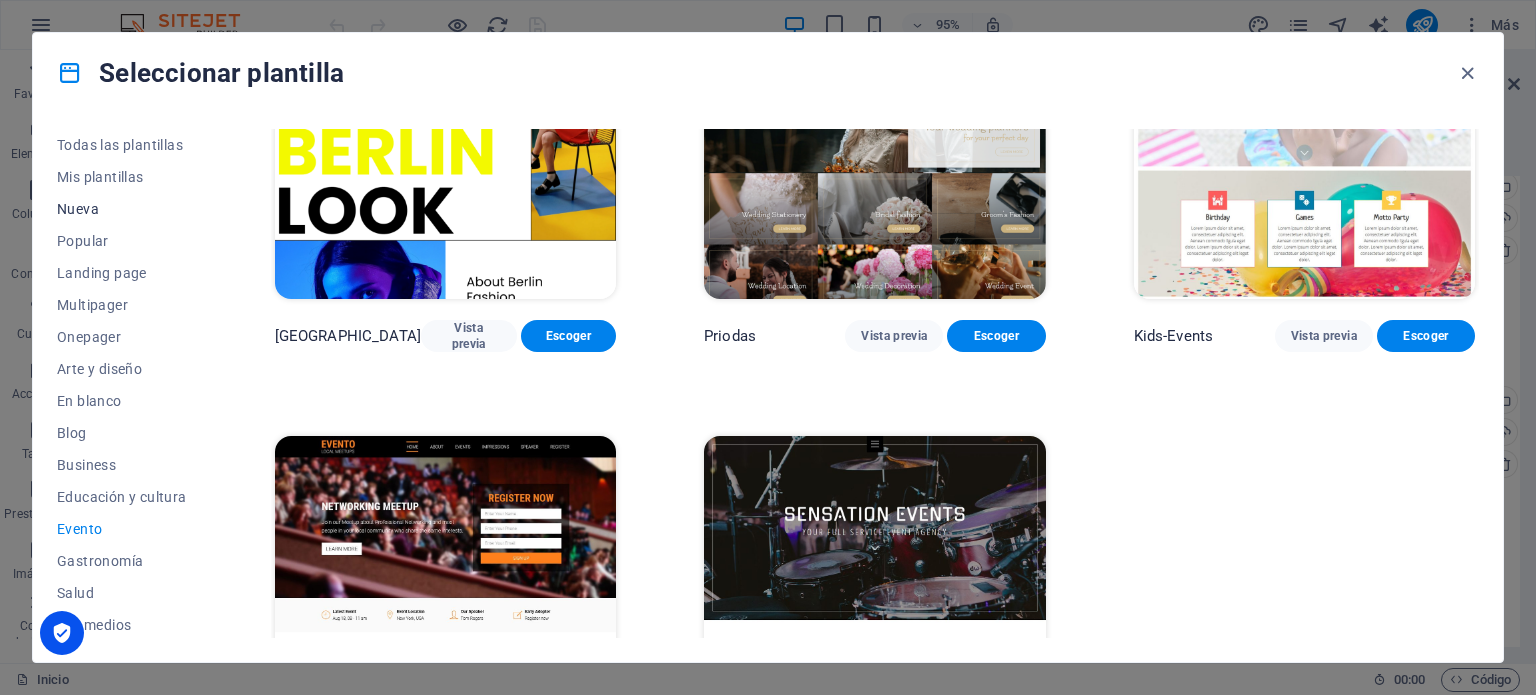 click on "Nueva" at bounding box center (122, 209) 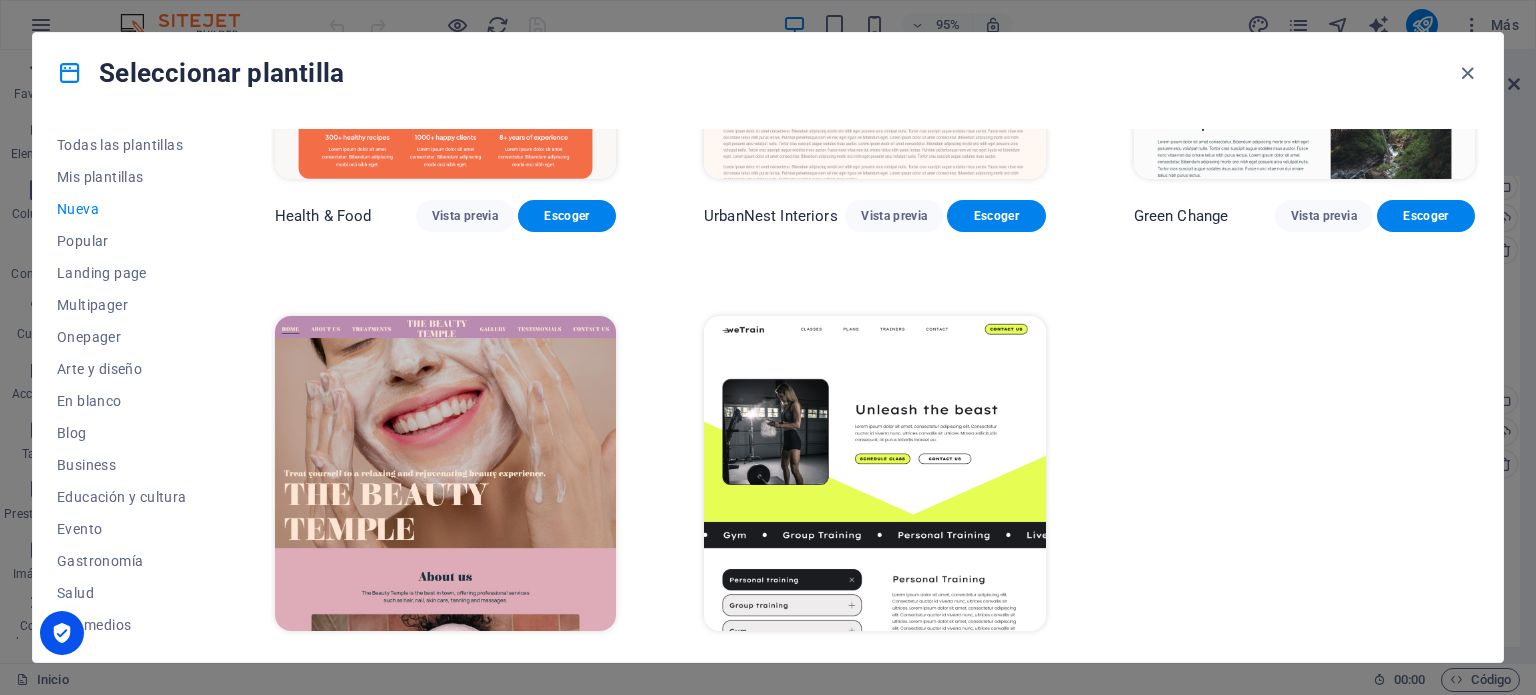 scroll, scrollTop: 2108, scrollLeft: 0, axis: vertical 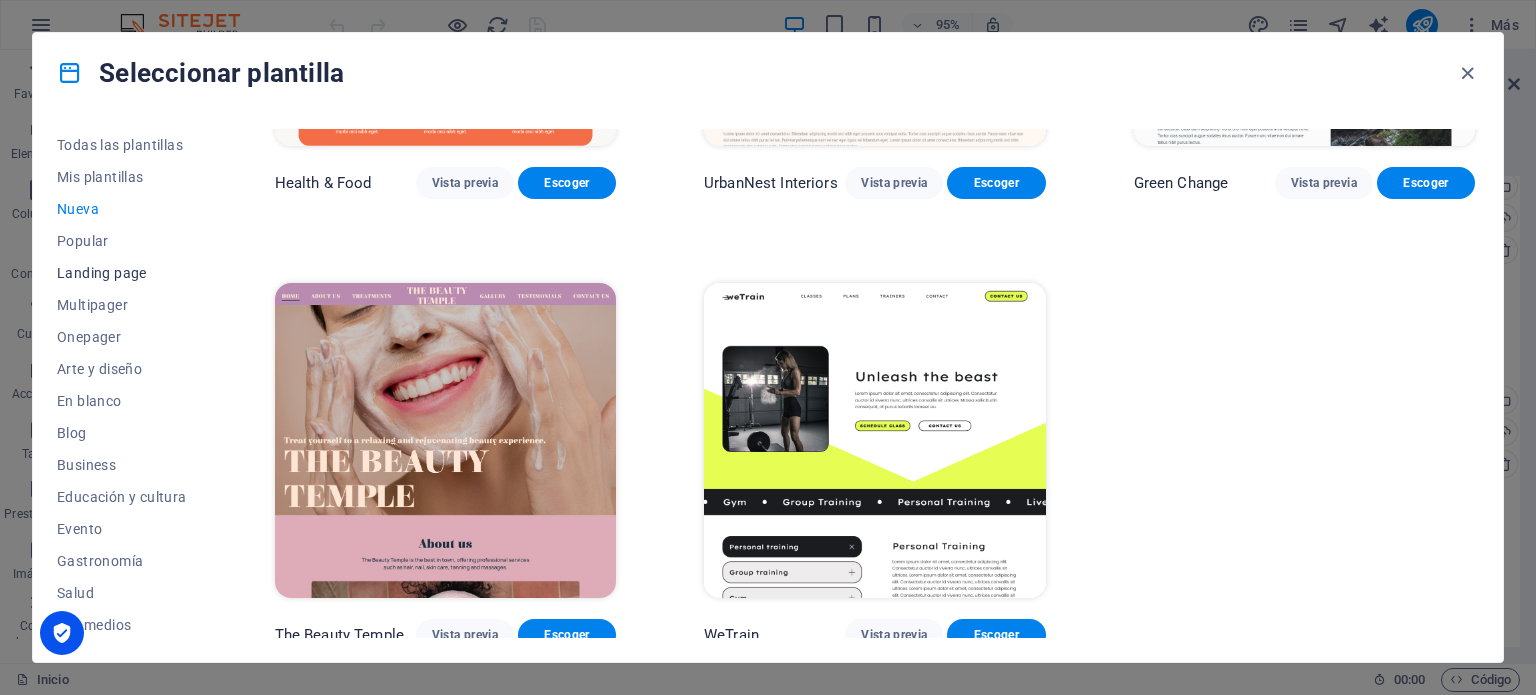 click on "Landing page" at bounding box center [122, 273] 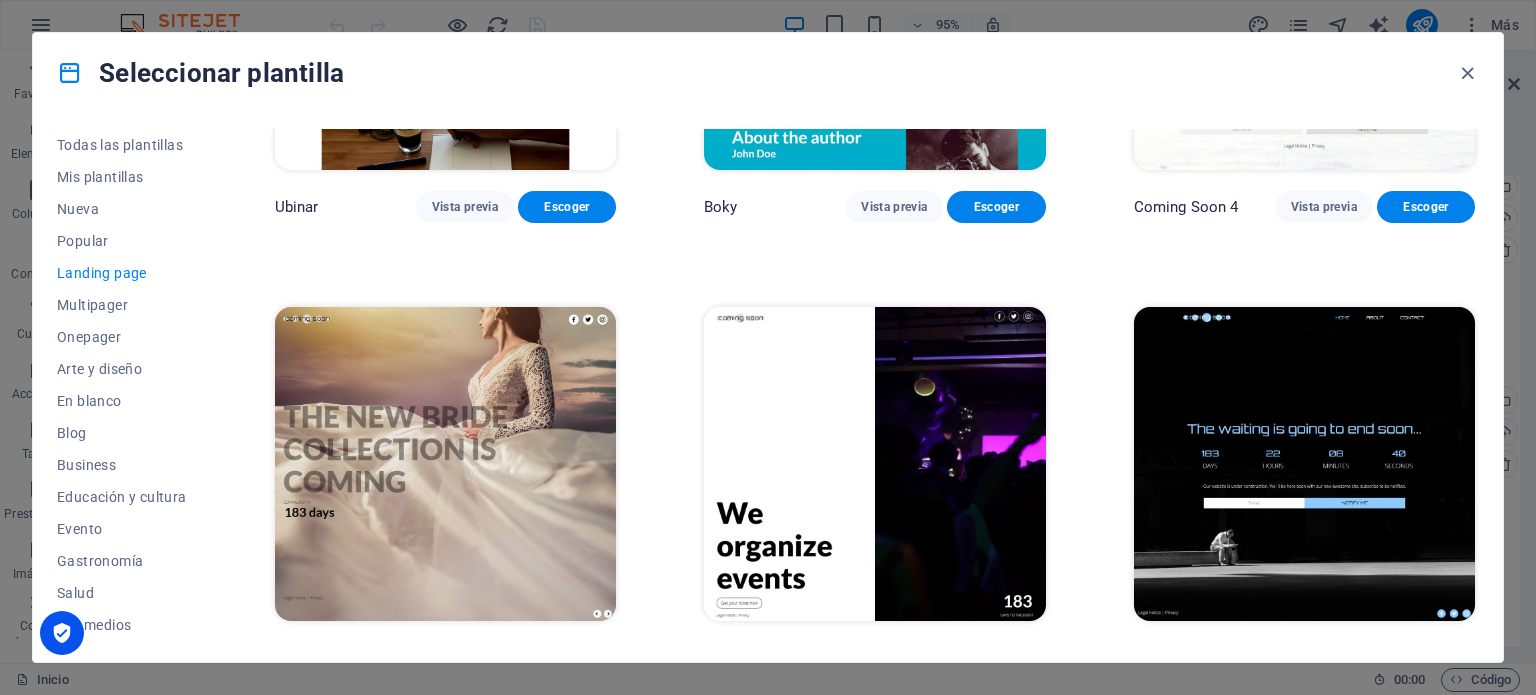 scroll, scrollTop: 3457, scrollLeft: 0, axis: vertical 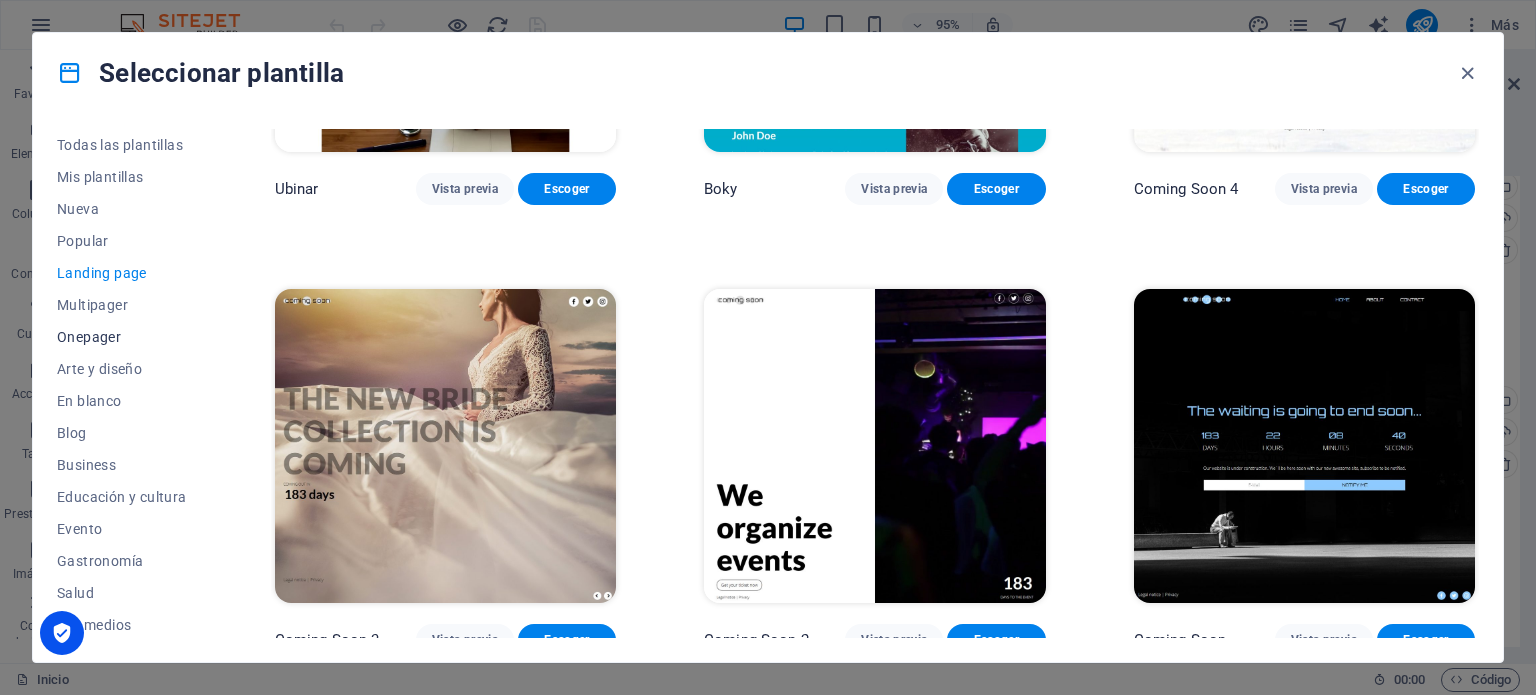 click on "Onepager" at bounding box center (122, 337) 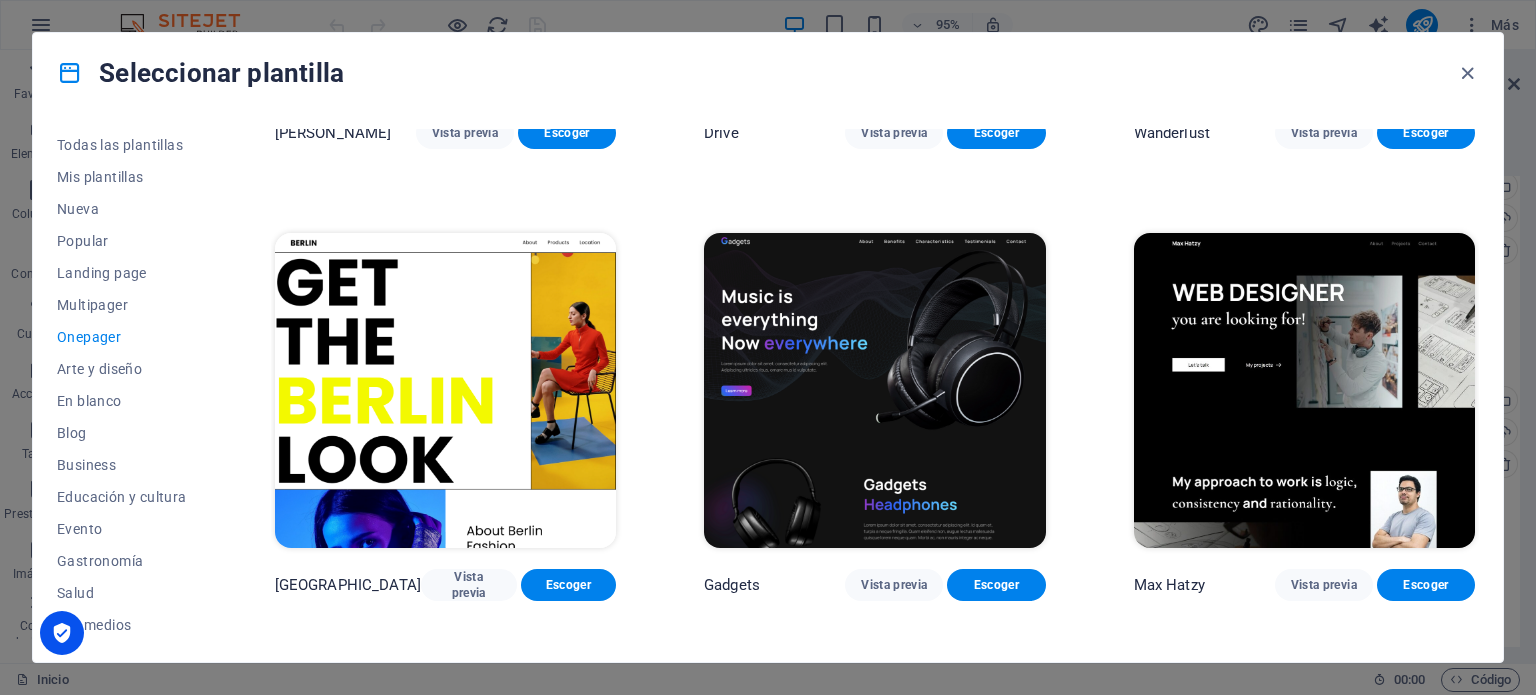 scroll, scrollTop: 1900, scrollLeft: 0, axis: vertical 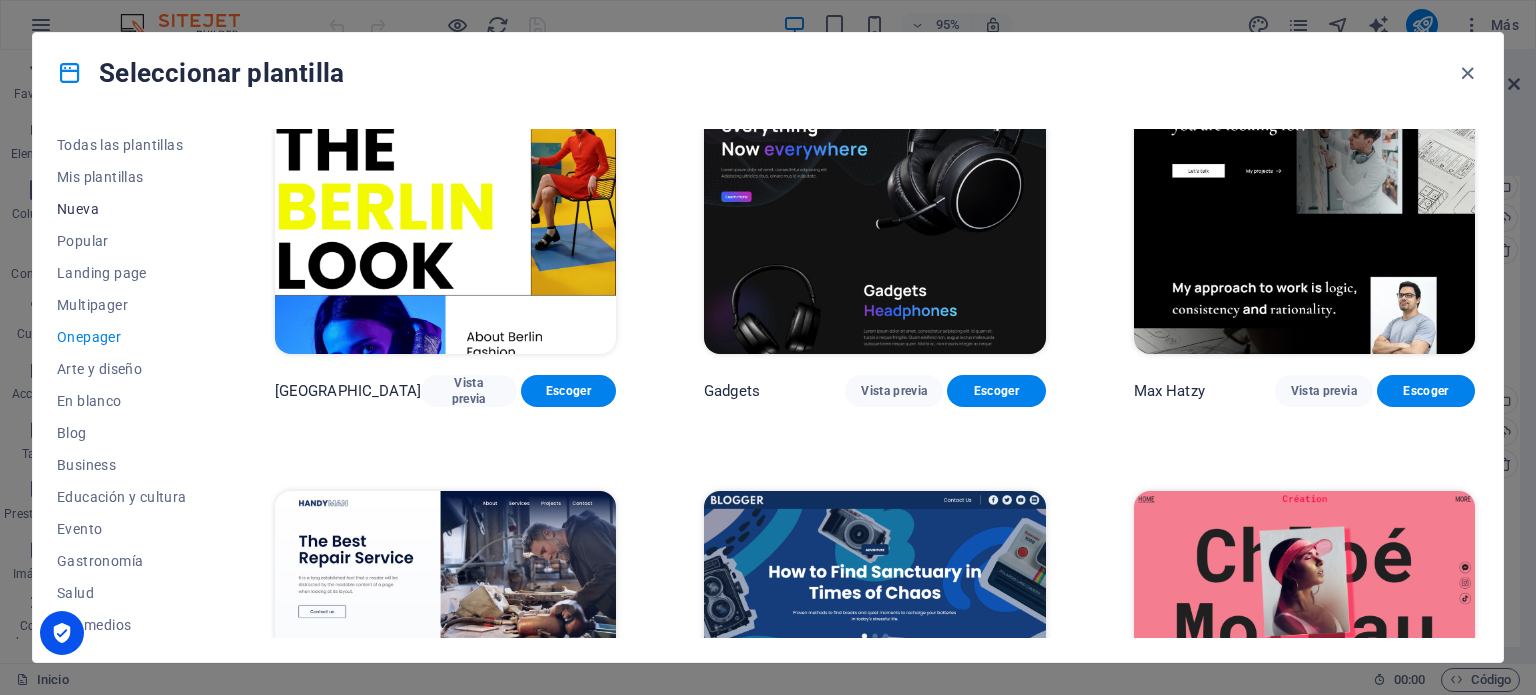 click on "Nueva" at bounding box center [122, 209] 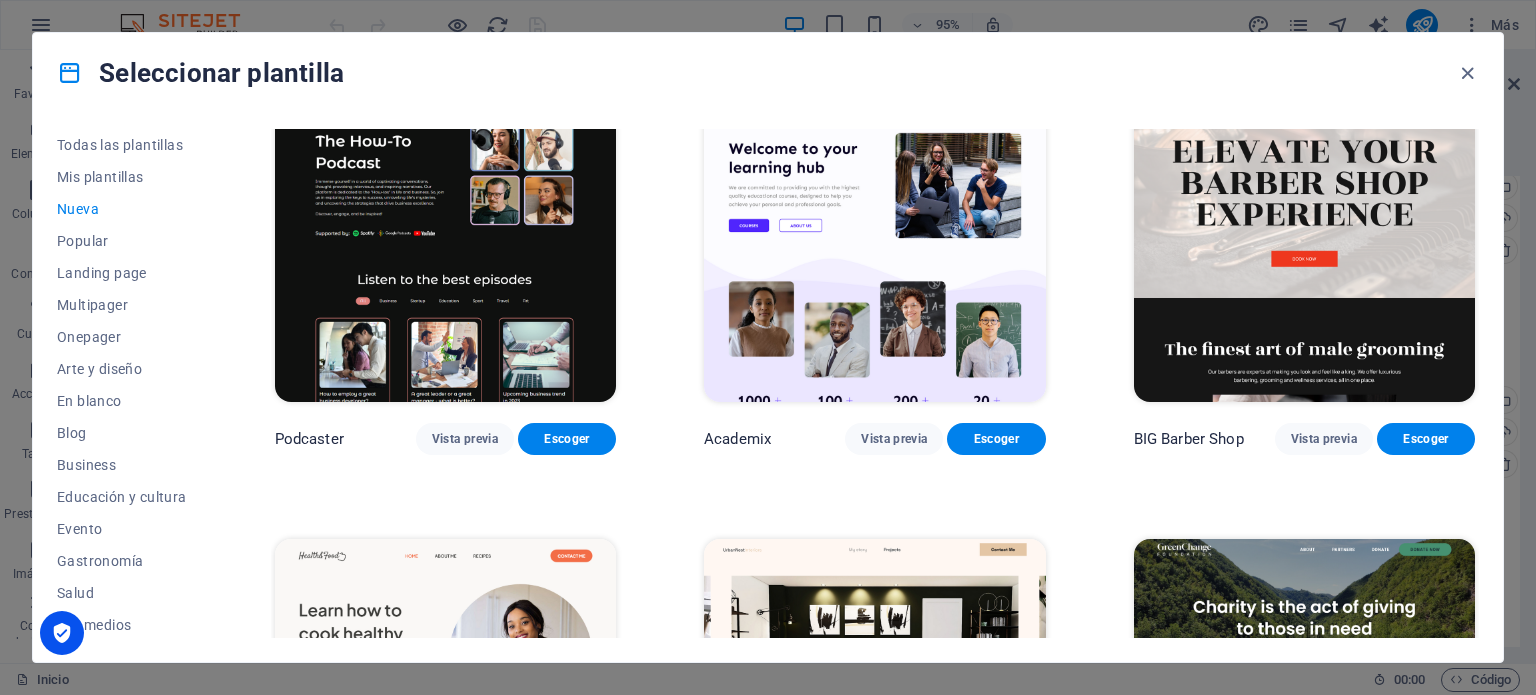 scroll, scrollTop: 900, scrollLeft: 0, axis: vertical 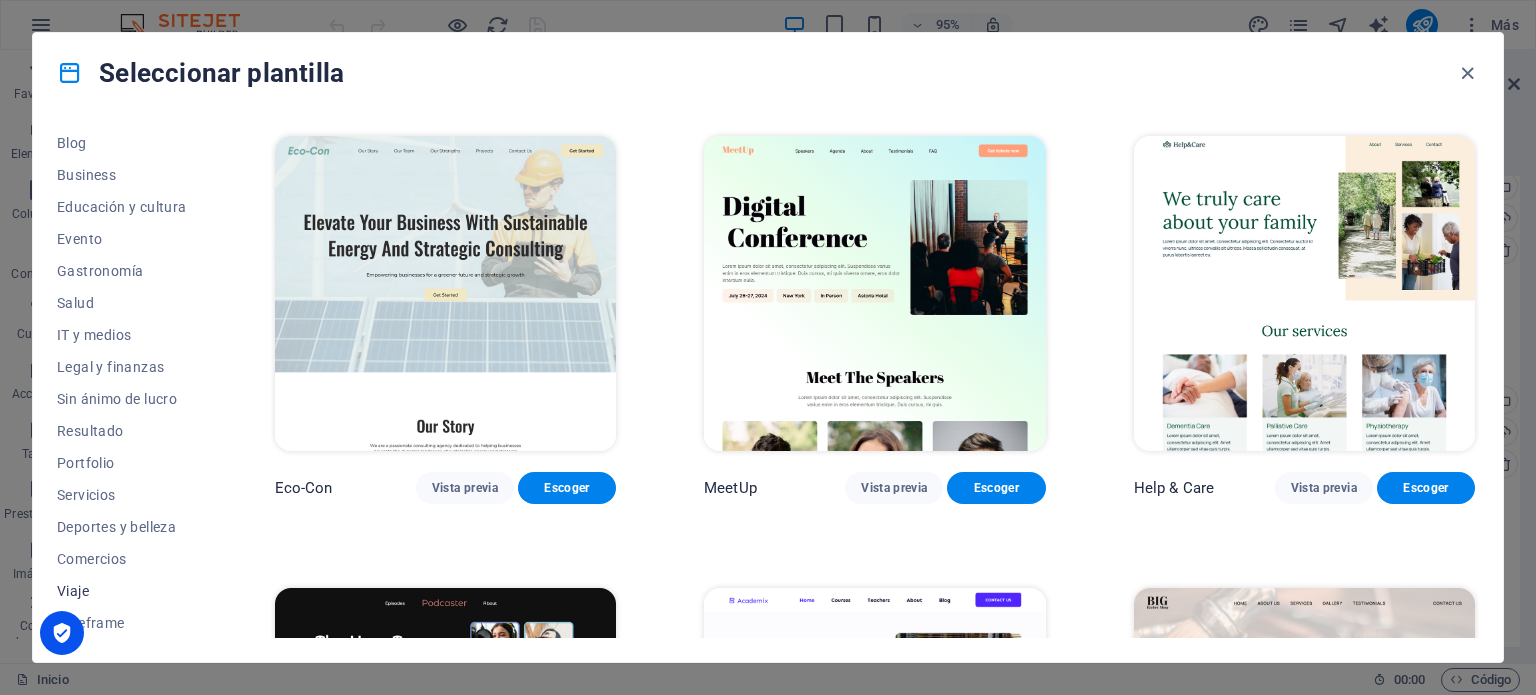 click on "Viaje" at bounding box center (122, 591) 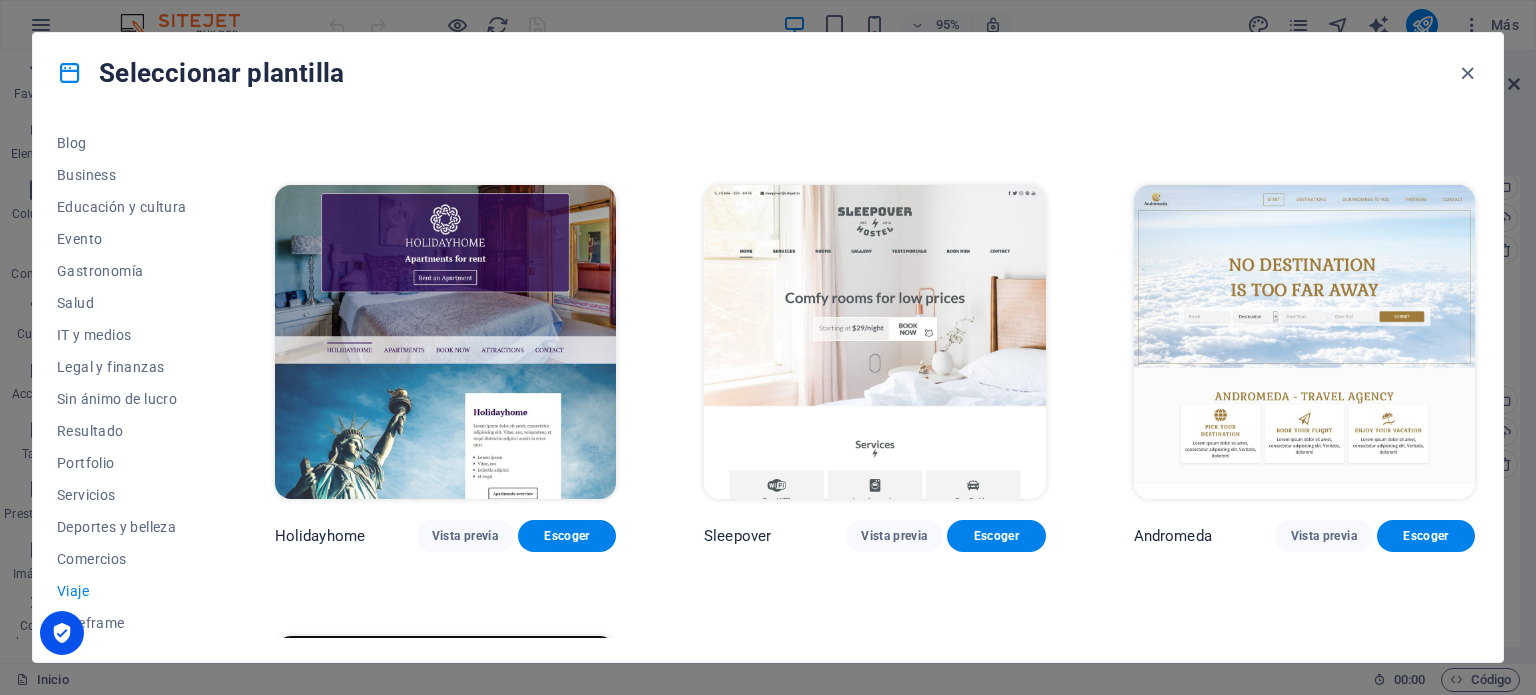scroll, scrollTop: 759, scrollLeft: 0, axis: vertical 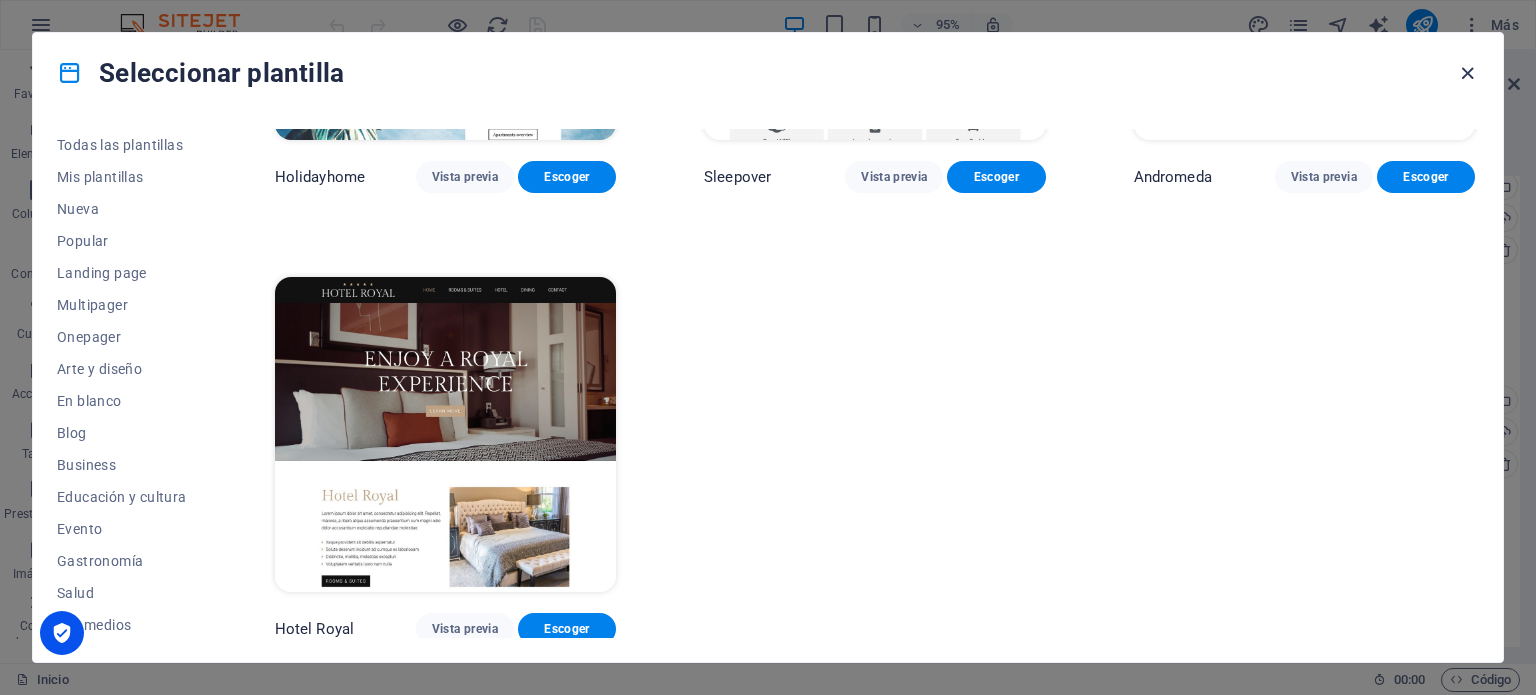 click at bounding box center [1467, 73] 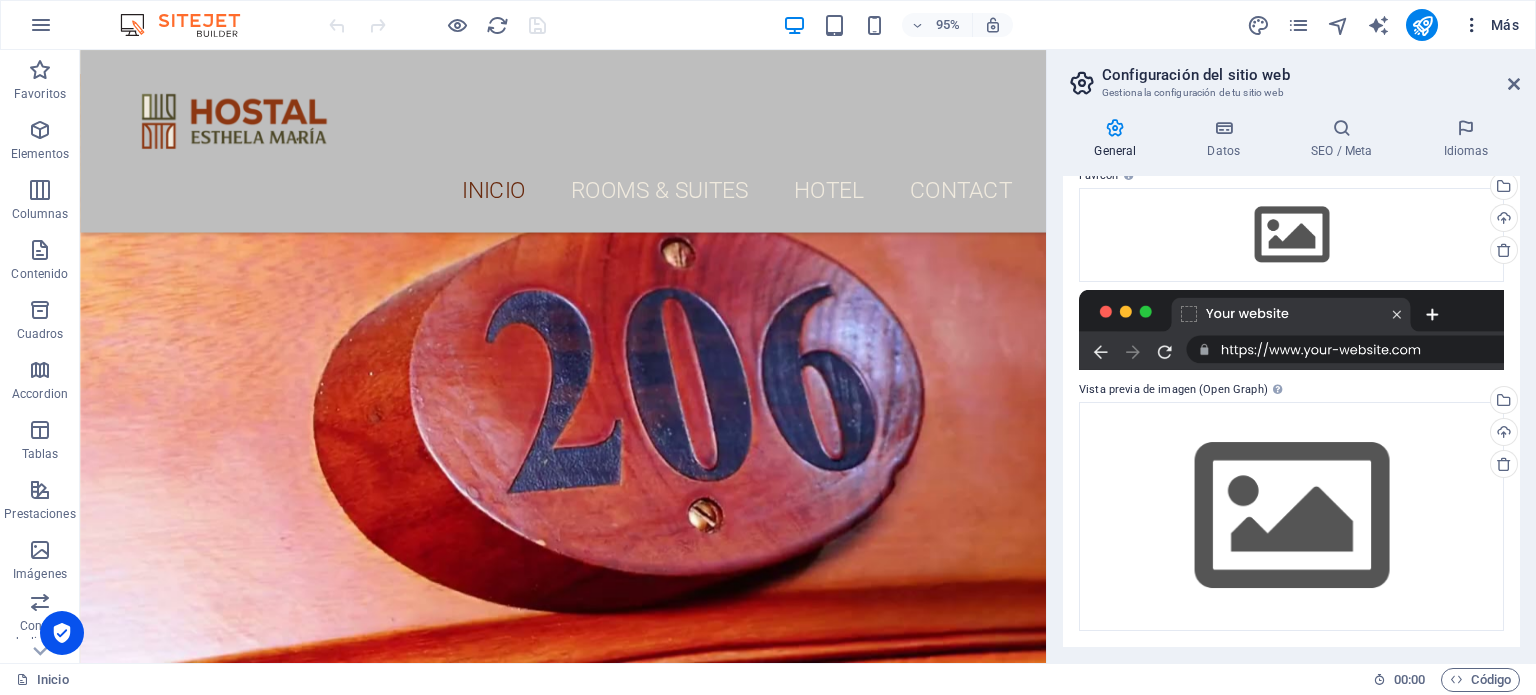 click at bounding box center (1472, 25) 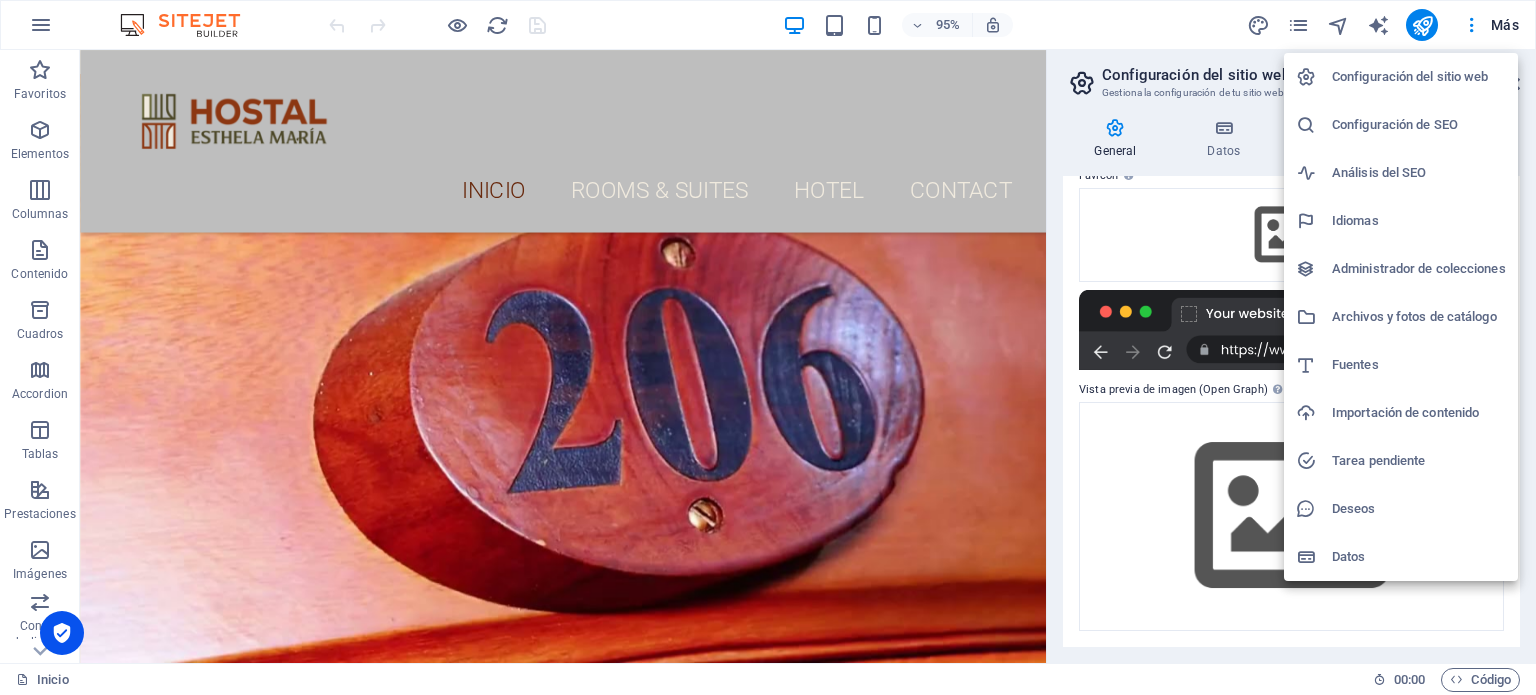 click at bounding box center [768, 347] 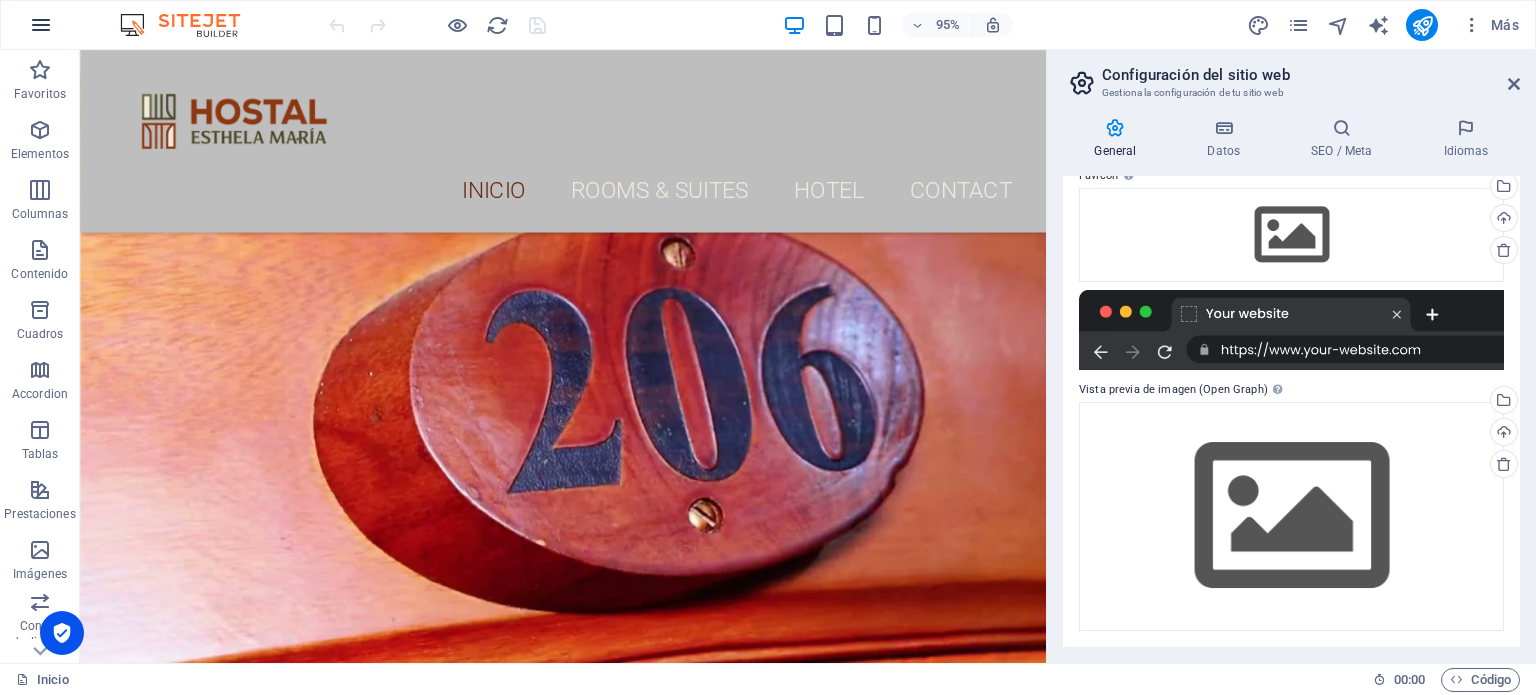 click at bounding box center [41, 25] 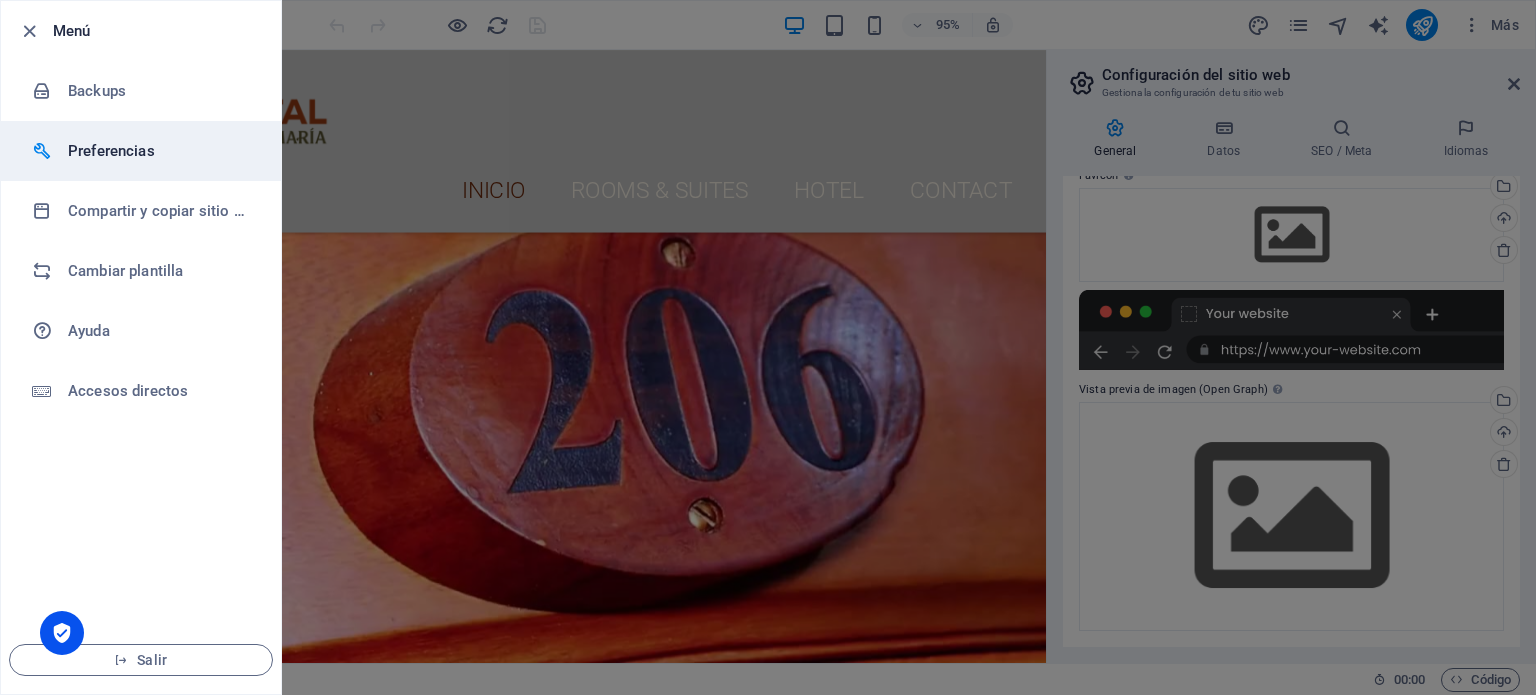 click on "Preferencias" at bounding box center [160, 151] 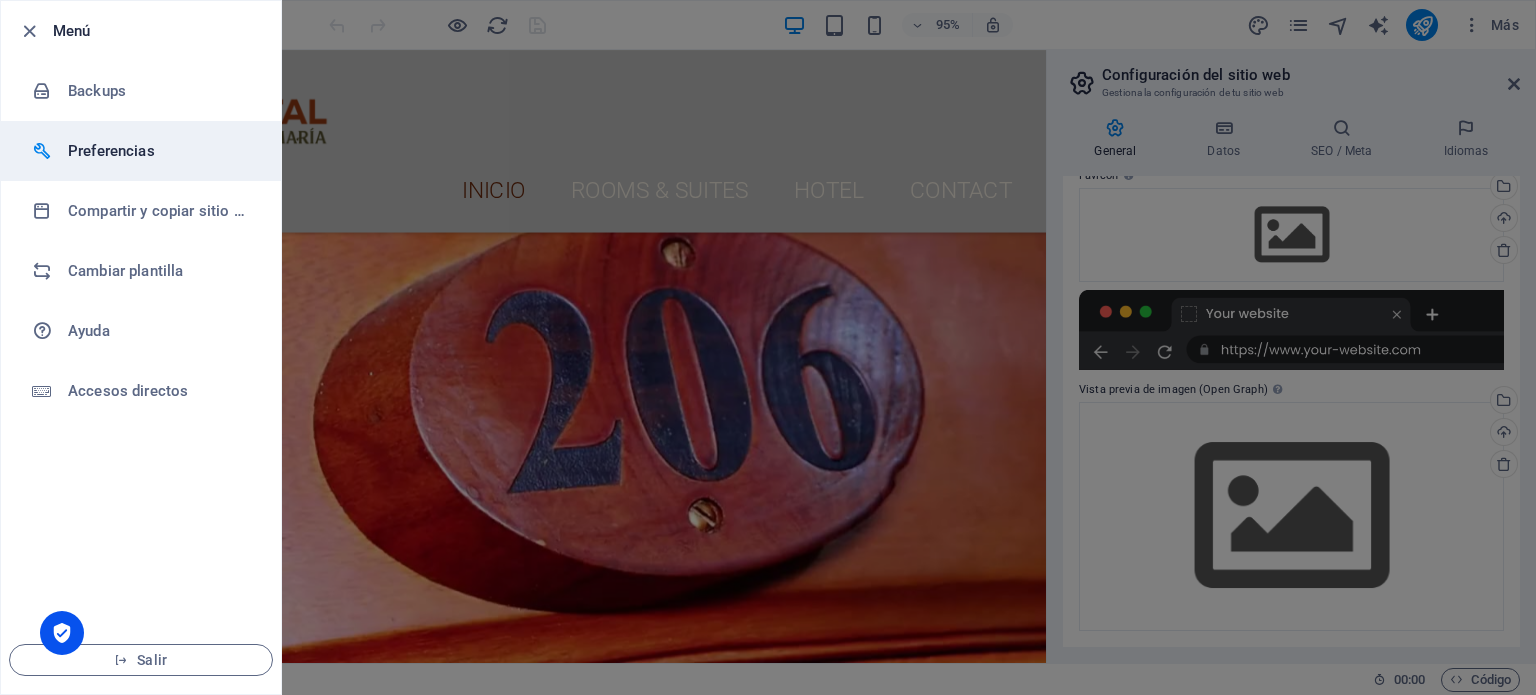 select on "es" 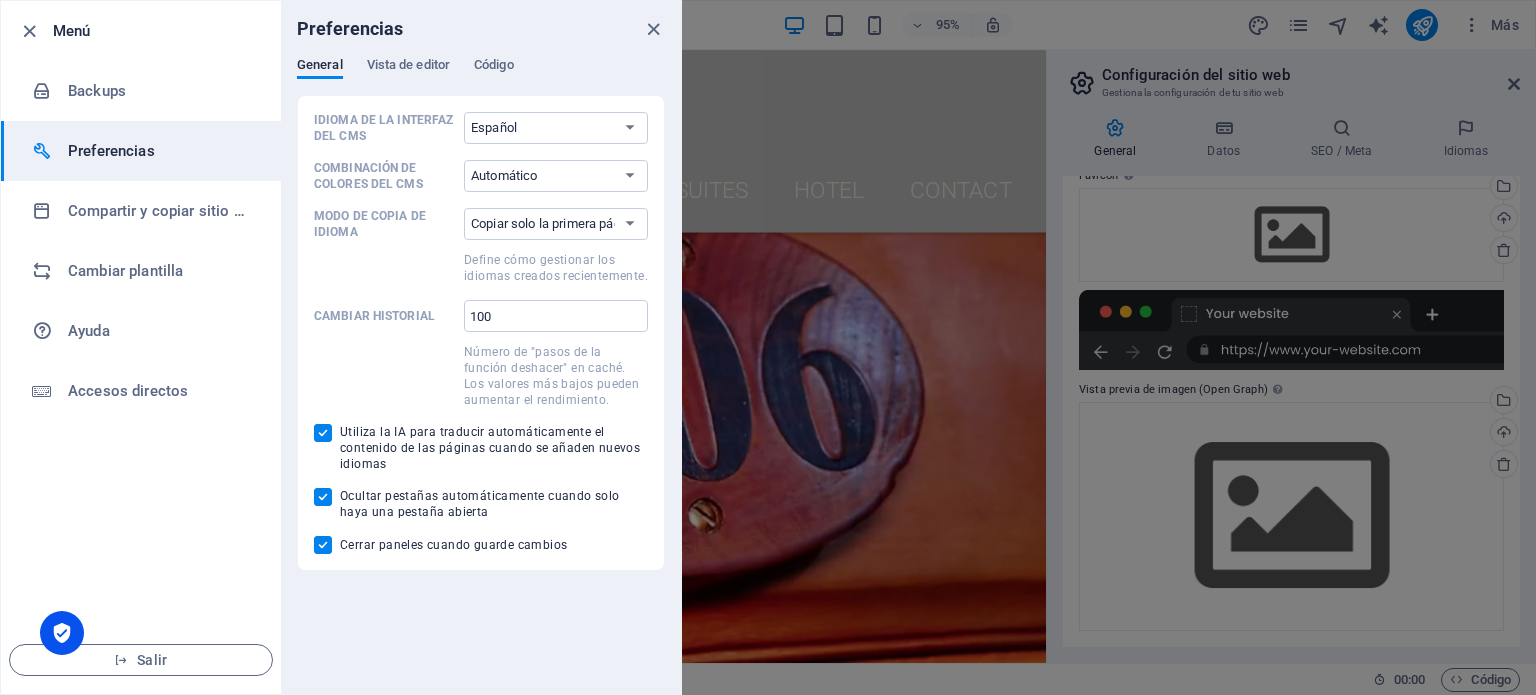 click on "General Vista de editor Código" at bounding box center [481, 76] 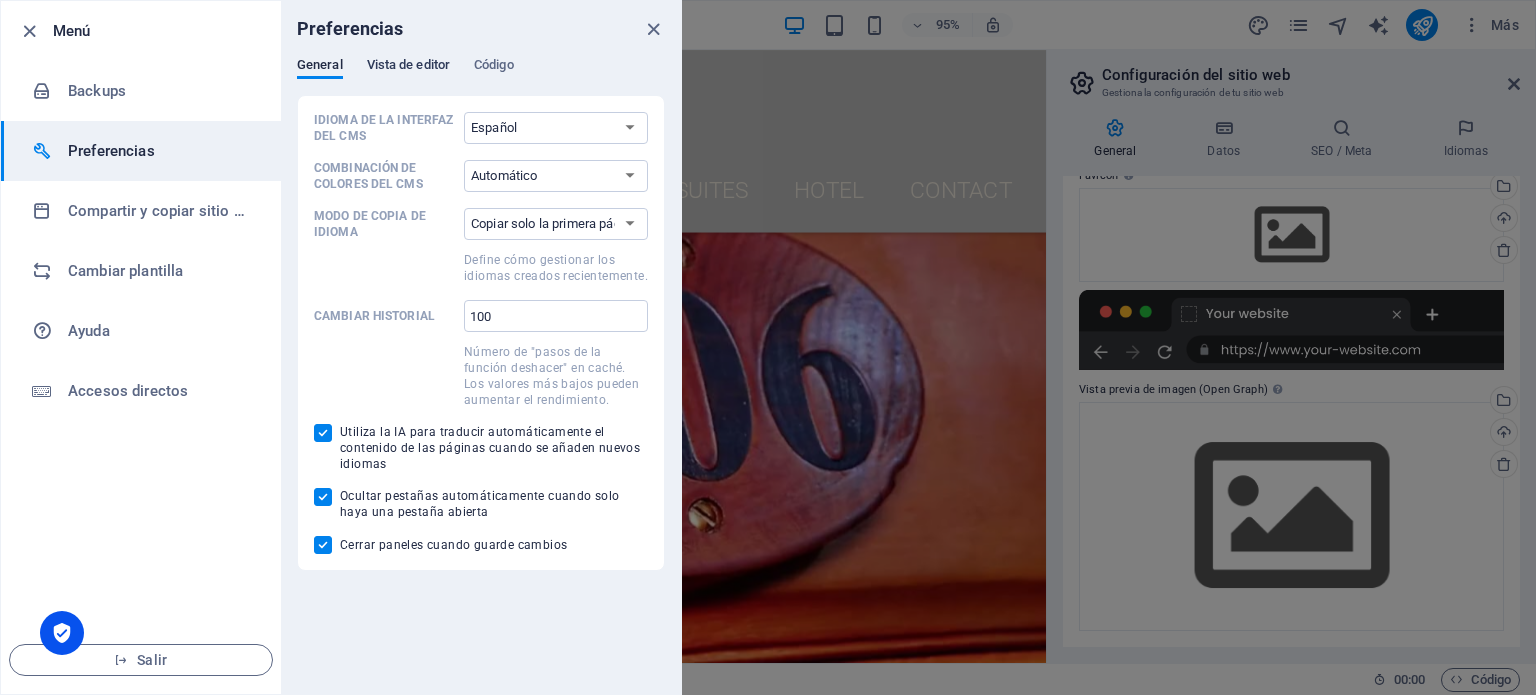 click on "Vista de editor" at bounding box center (408, 67) 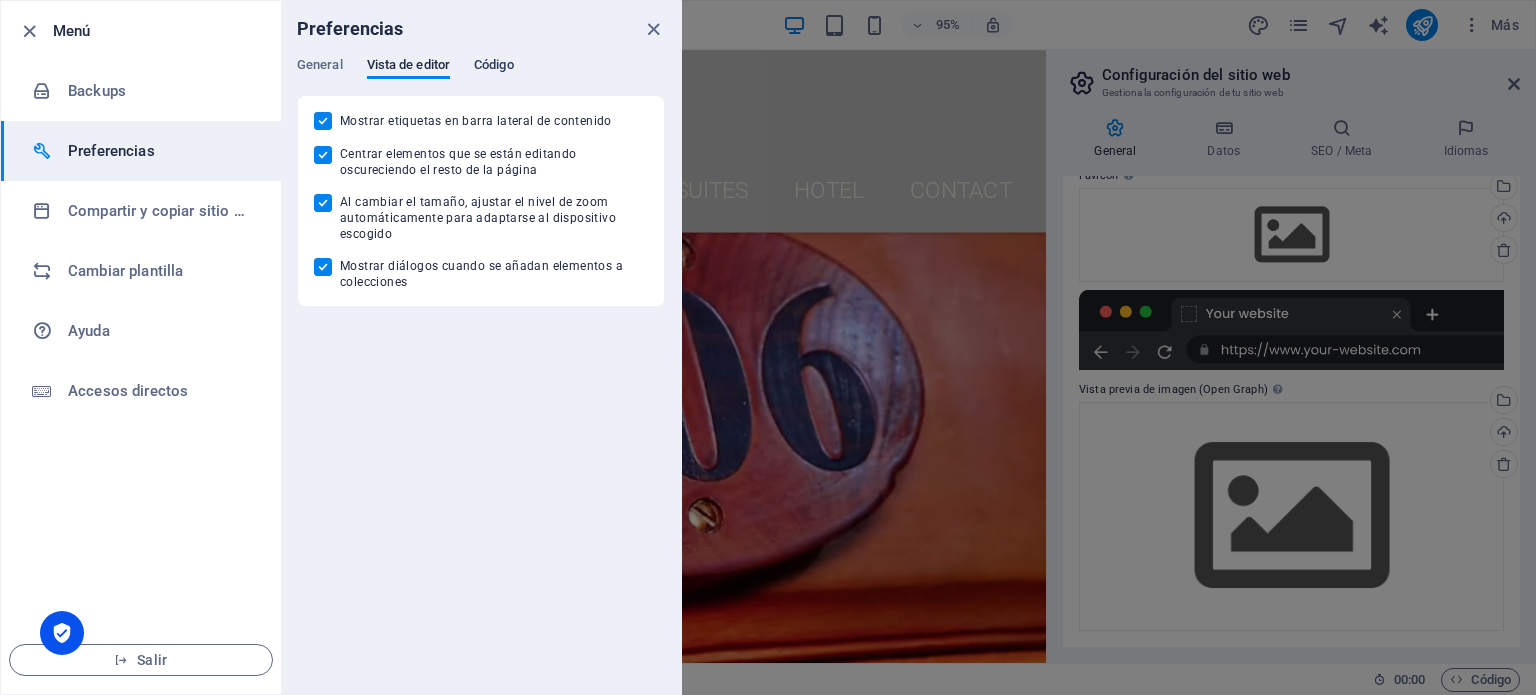 click on "Código" at bounding box center [494, 67] 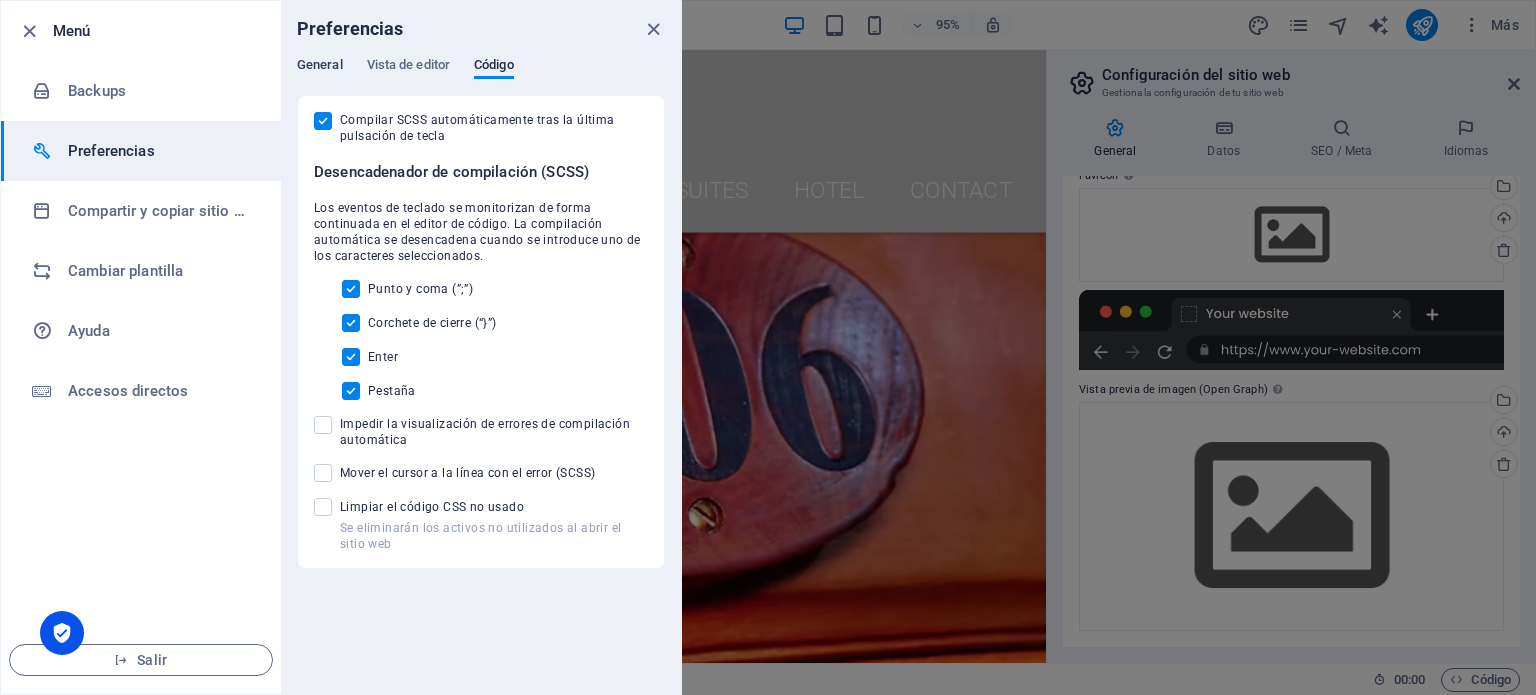 click on "General" at bounding box center (320, 67) 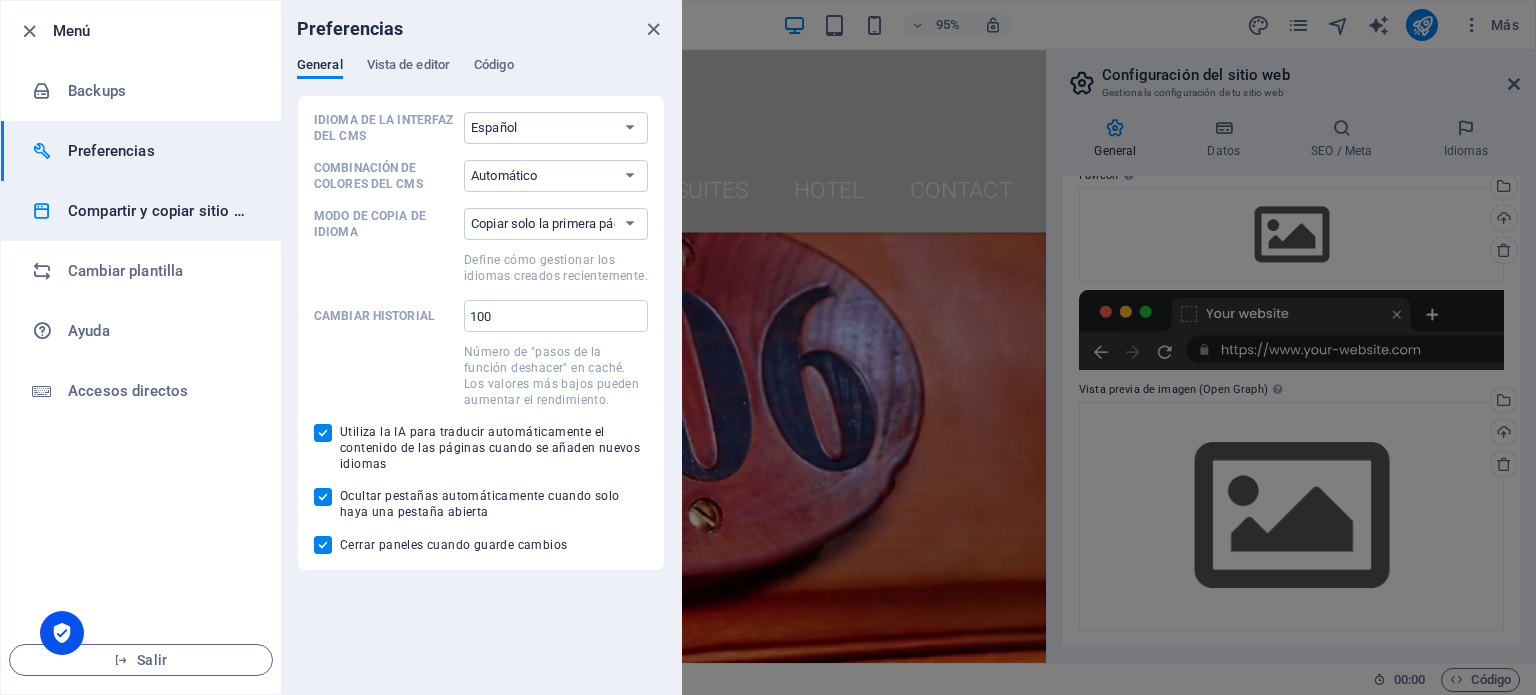 click on "Compartir y copiar sitio web" at bounding box center (160, 211) 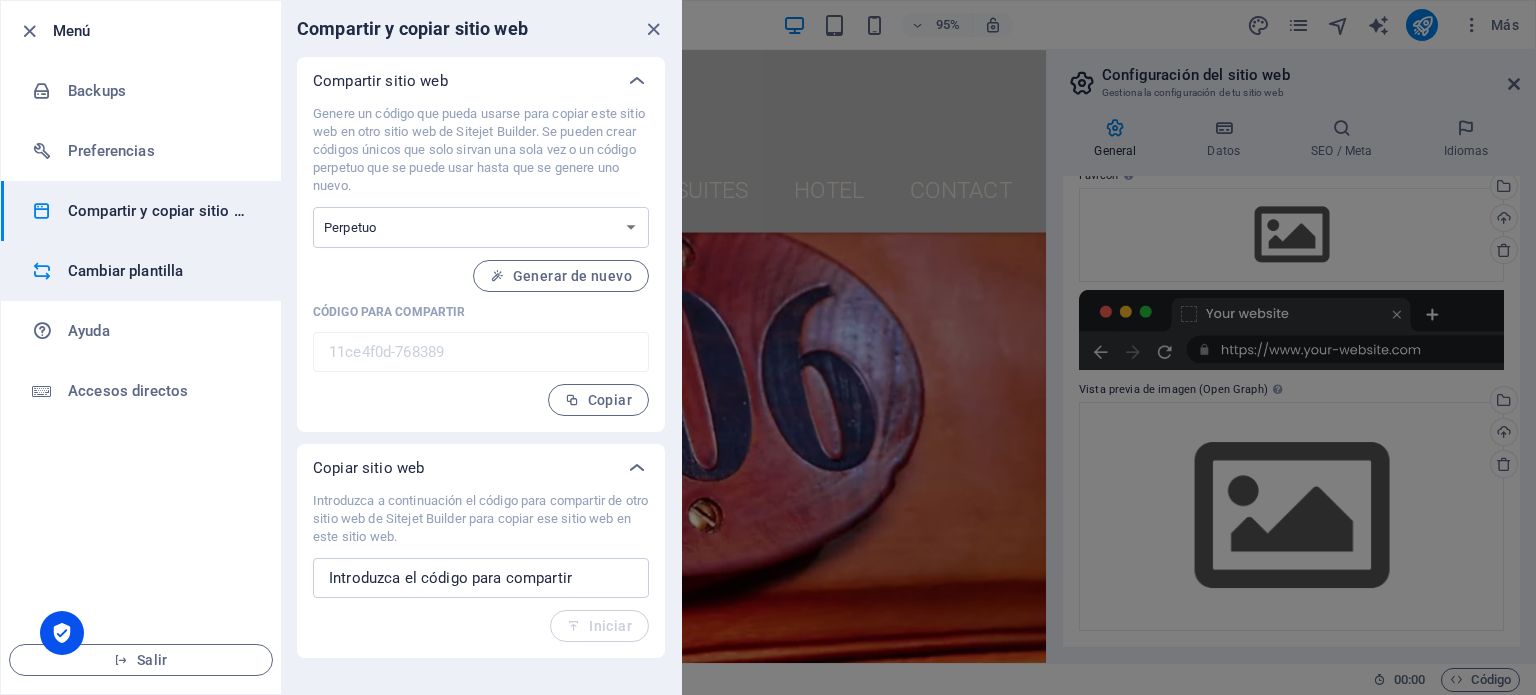 click on "Cambiar plantilla" at bounding box center (160, 271) 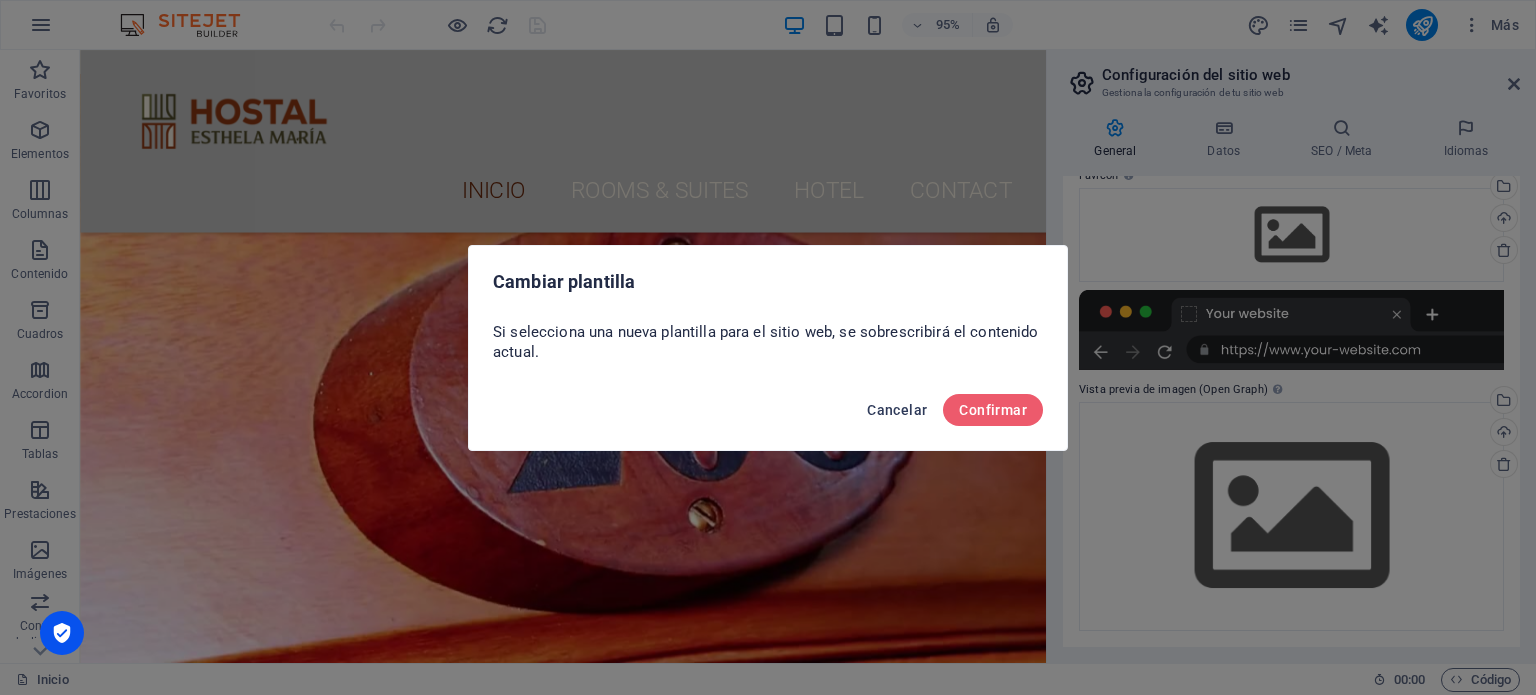 click on "Cancelar" at bounding box center (897, 410) 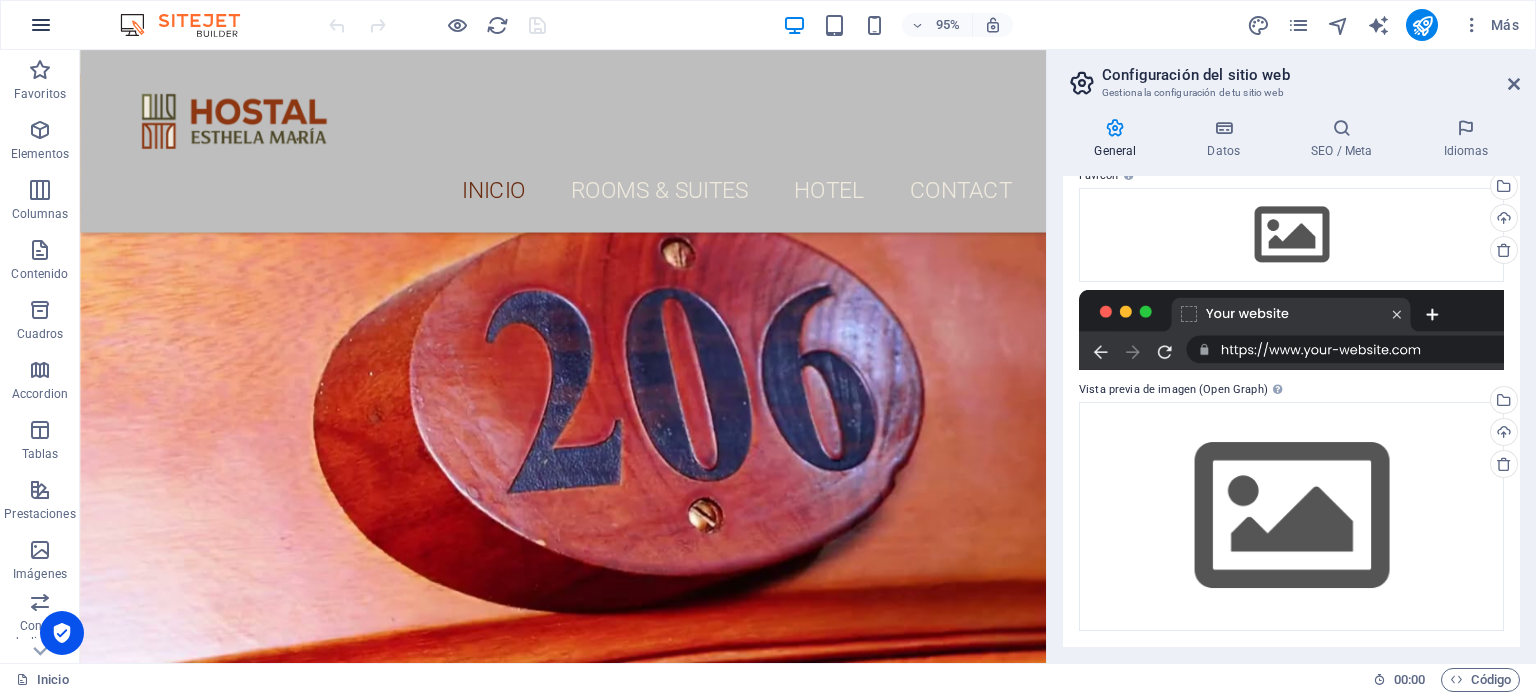 click at bounding box center (41, 25) 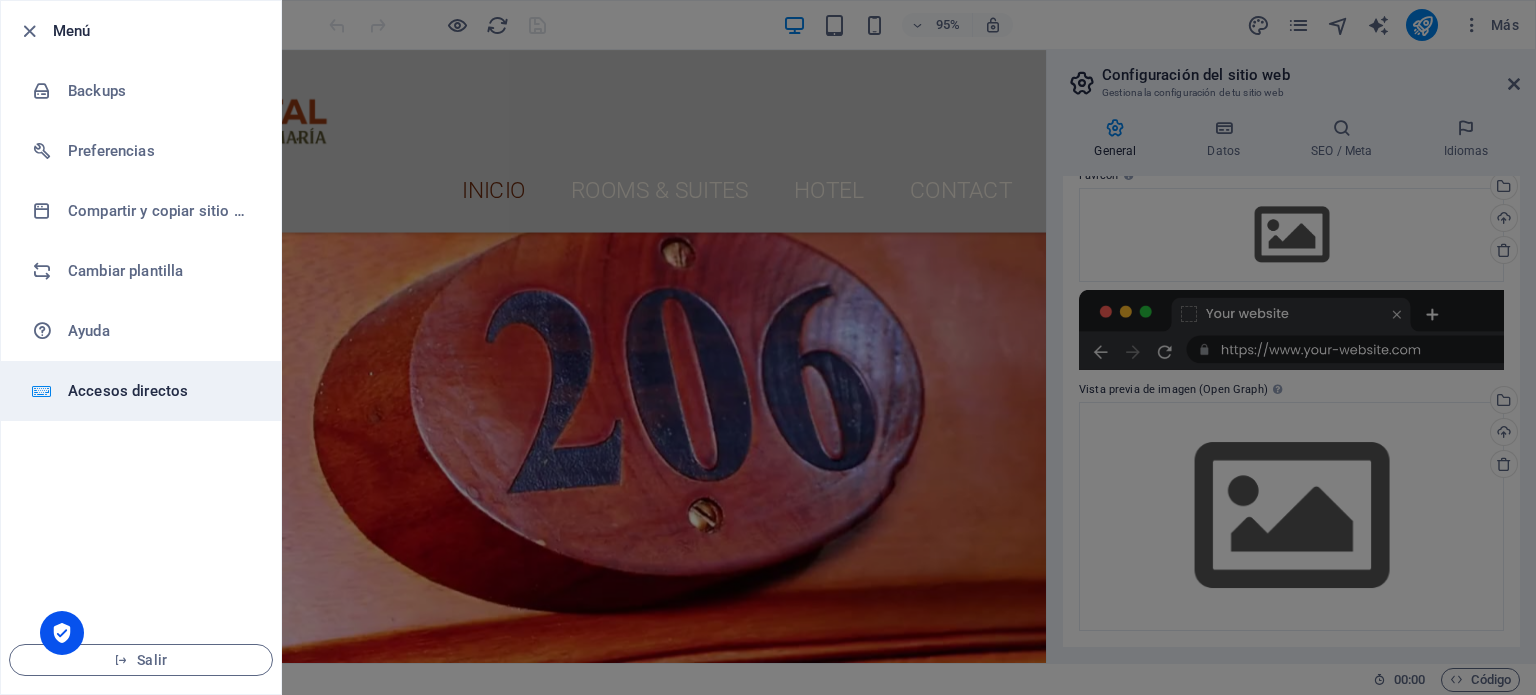 click on "Accesos directos" at bounding box center [141, 391] 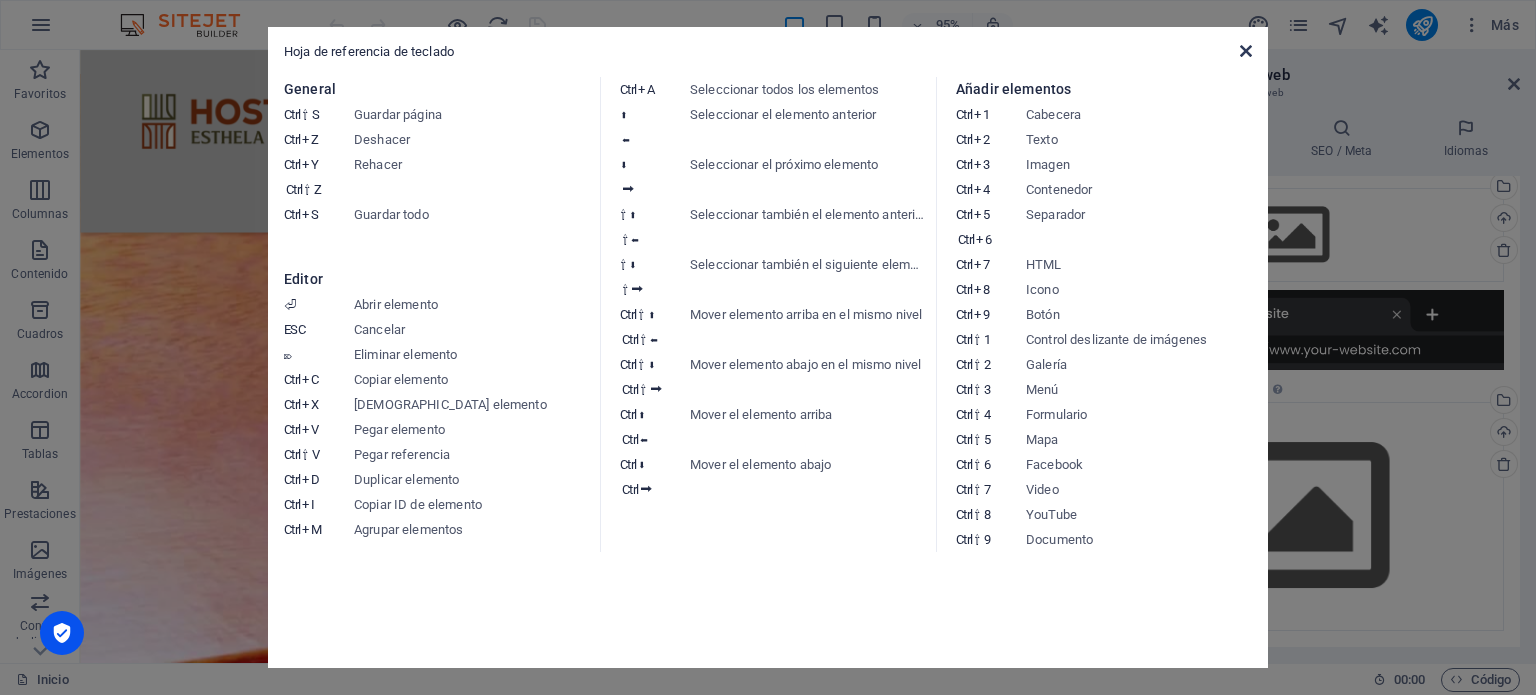 click at bounding box center (1246, 51) 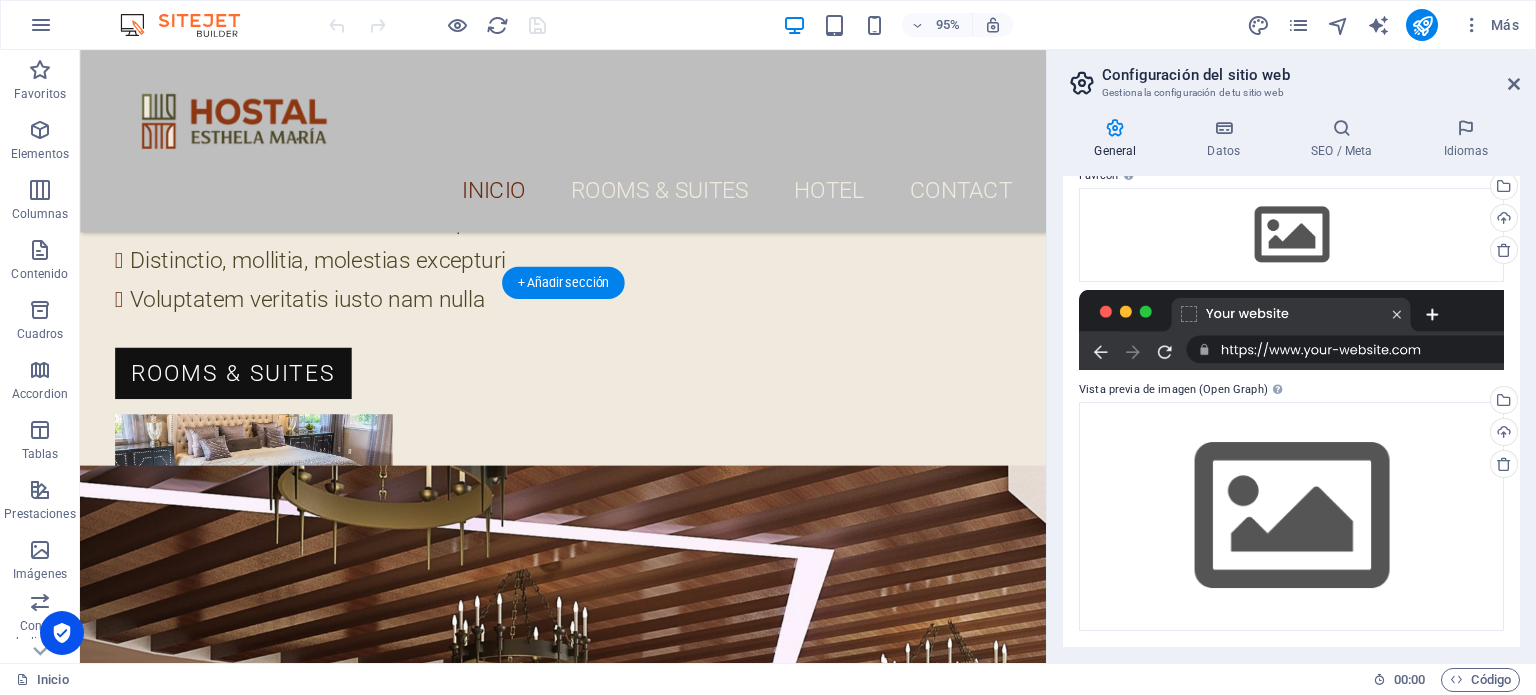 scroll, scrollTop: 1300, scrollLeft: 0, axis: vertical 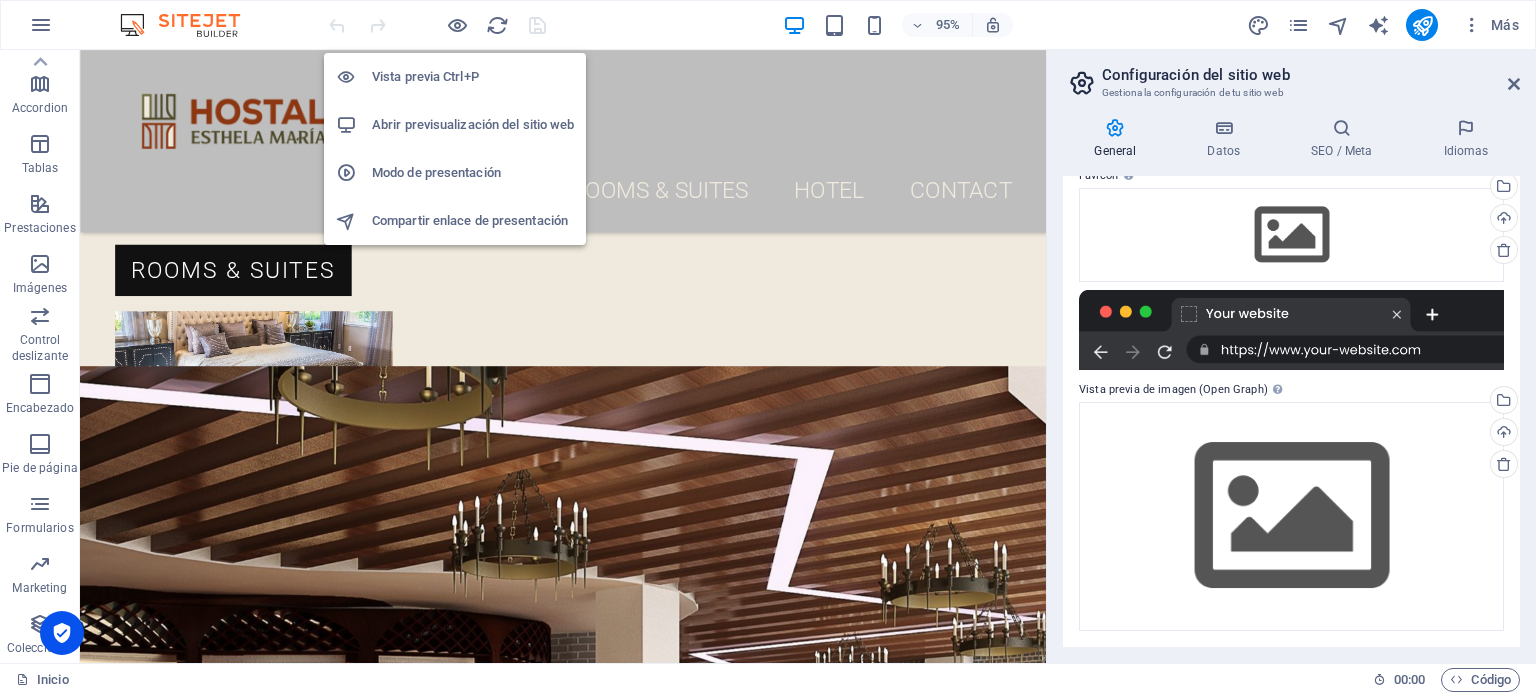click on "Modo de presentación" at bounding box center (473, 173) 